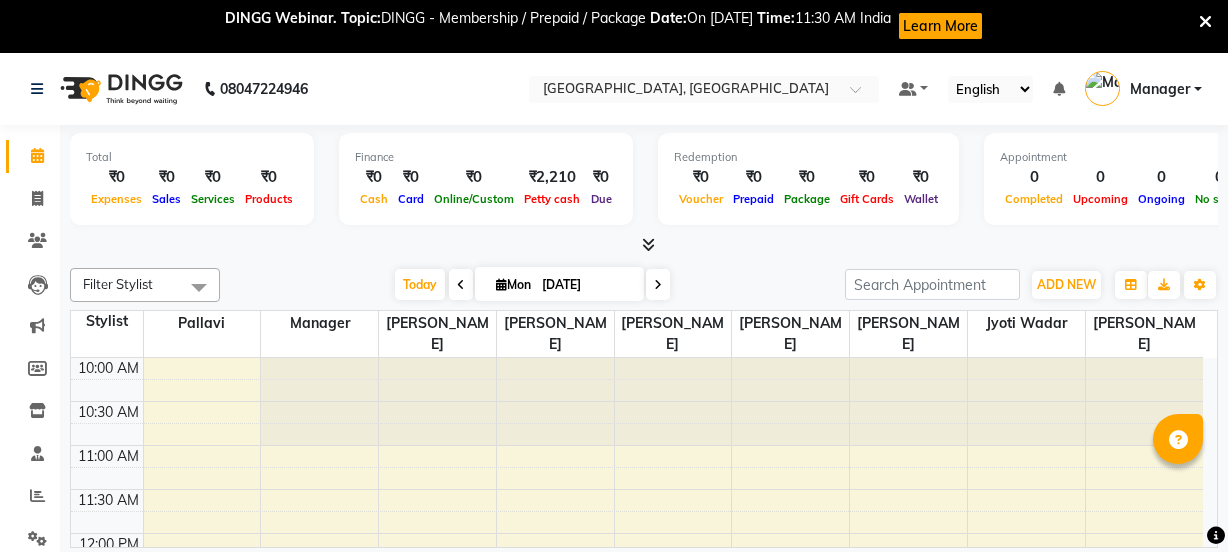 scroll, scrollTop: 53, scrollLeft: 0, axis: vertical 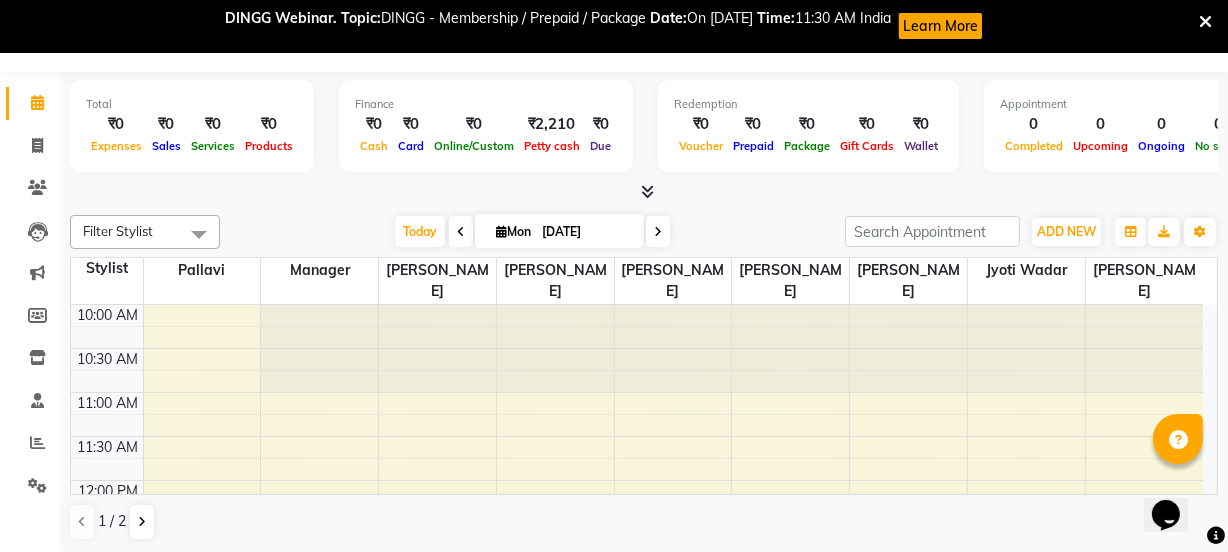 click at bounding box center (199, 234) 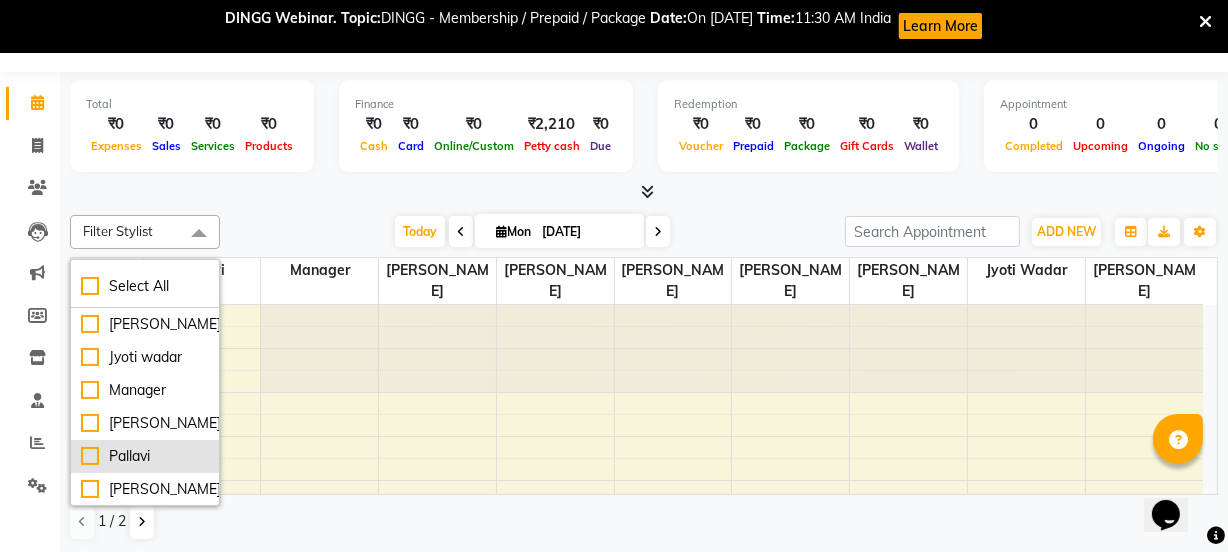 click on "Pallavi" at bounding box center [145, 456] 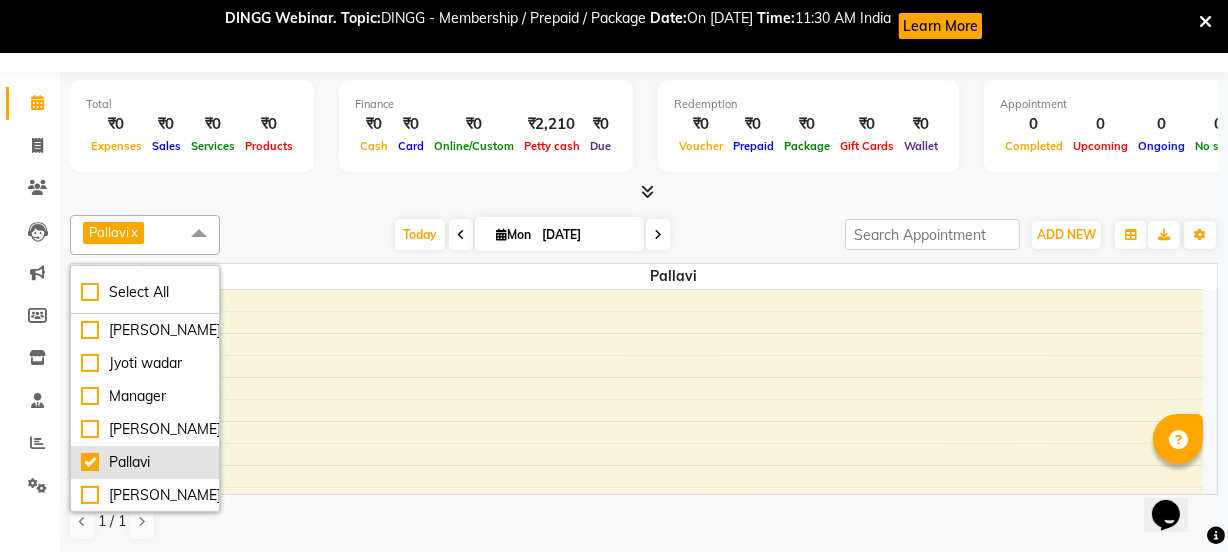 drag, startPoint x: 166, startPoint y: 443, endPoint x: 190, endPoint y: 458, distance: 28.301943 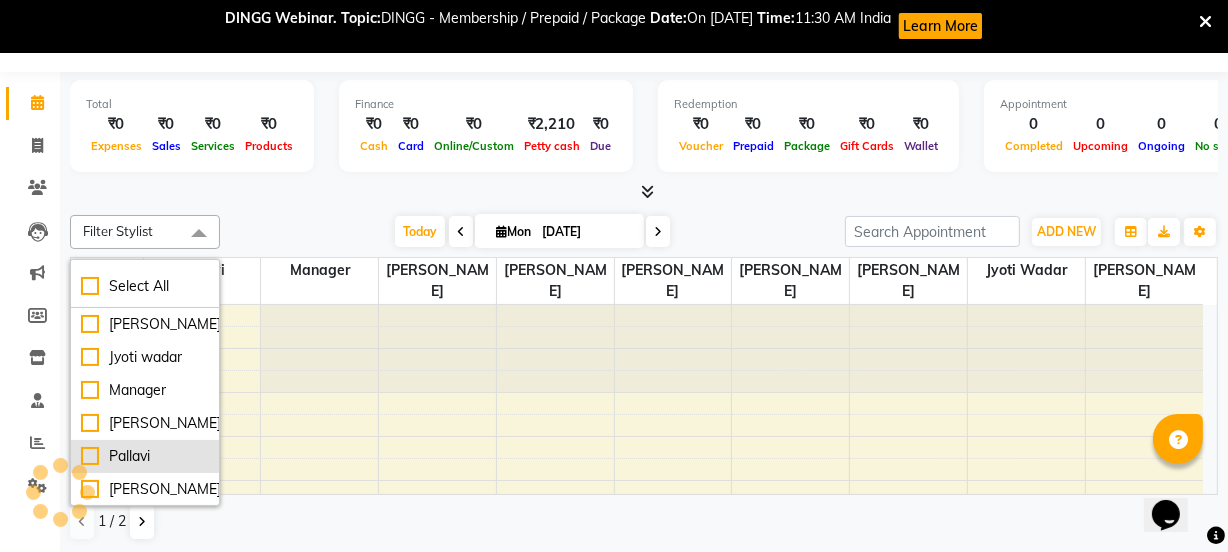 click on "Pallavi" at bounding box center [145, 456] 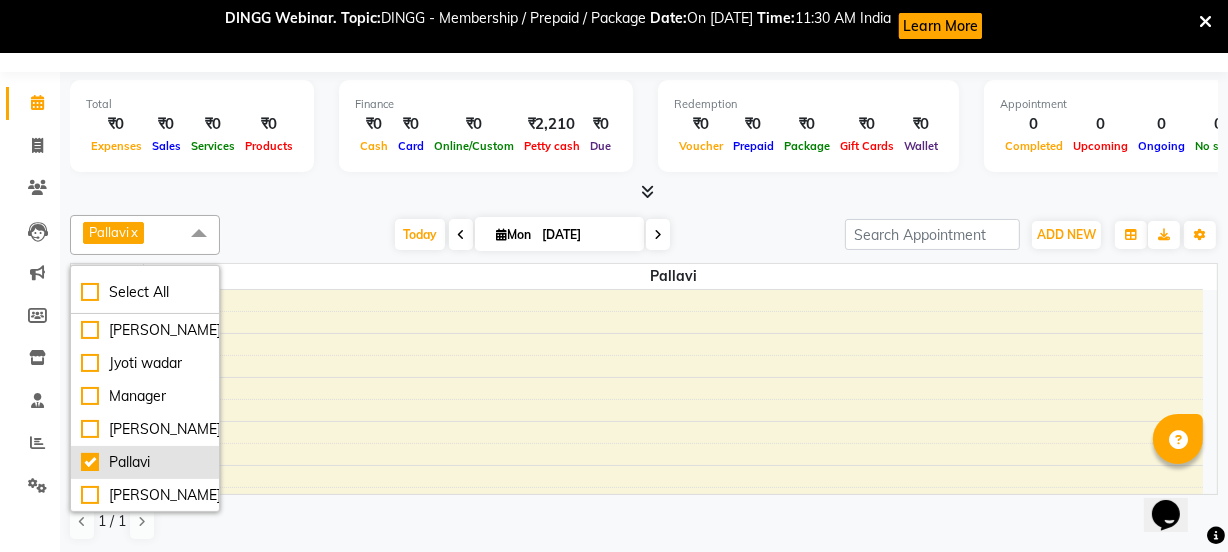 click on "Pallavi" at bounding box center [145, 462] 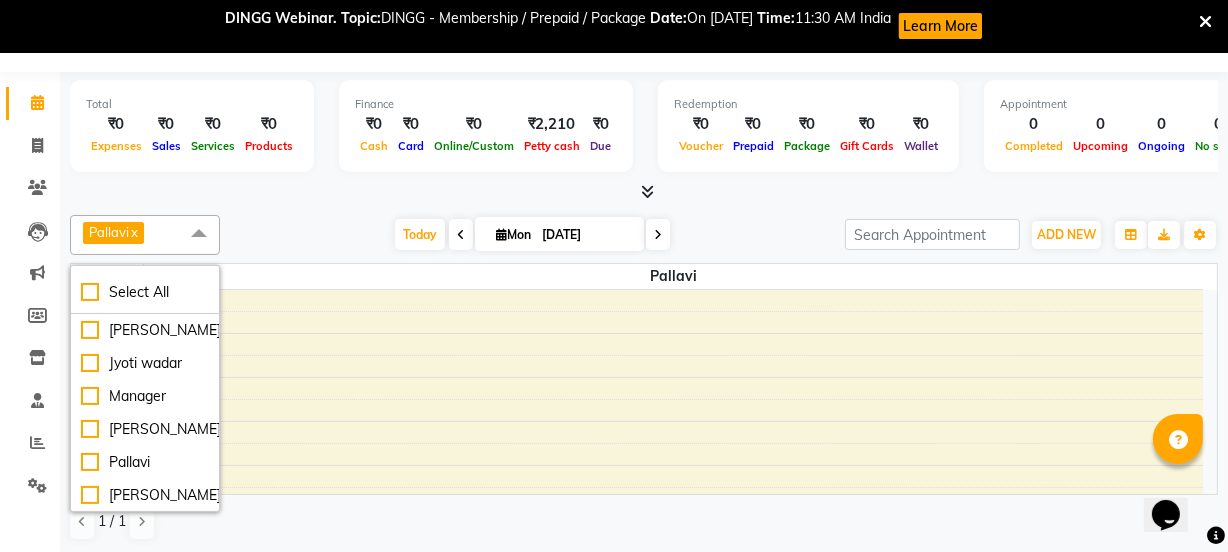 checkbox on "false" 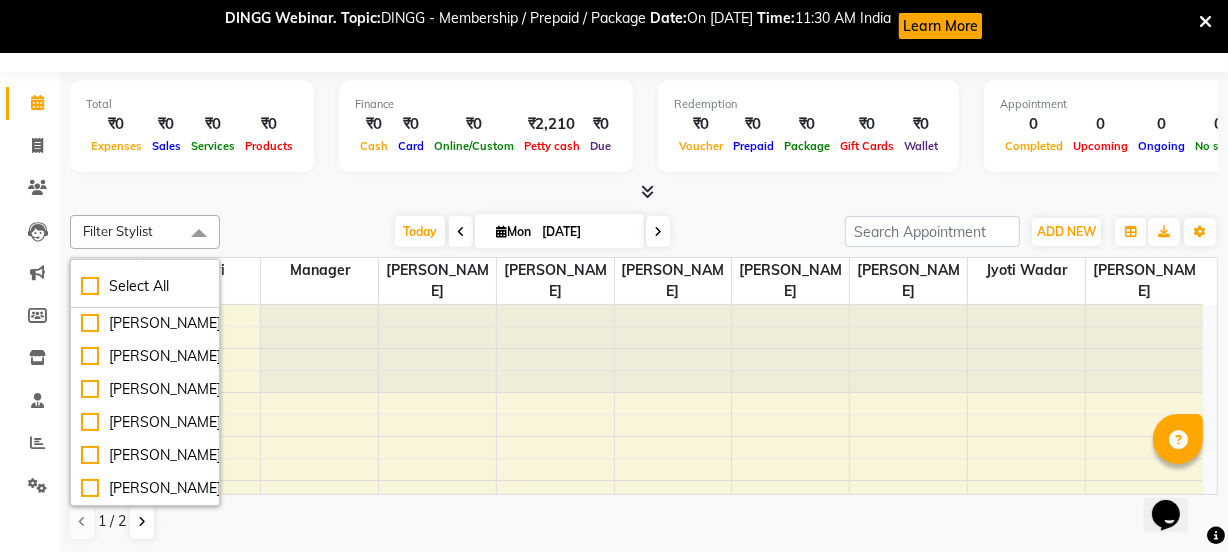 scroll, scrollTop: 181, scrollLeft: 0, axis: vertical 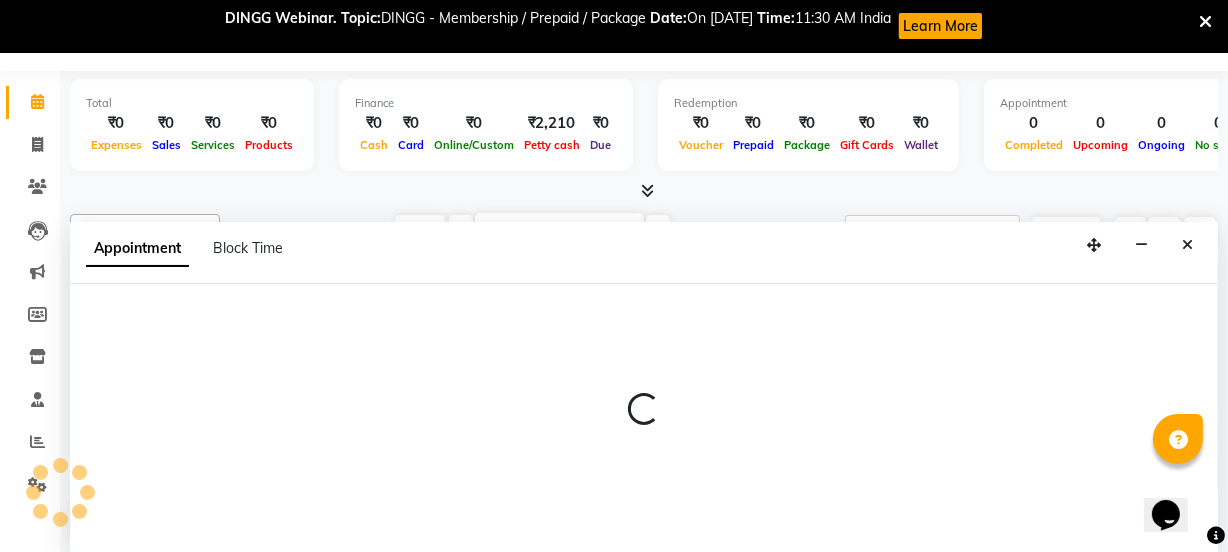 select on "63652" 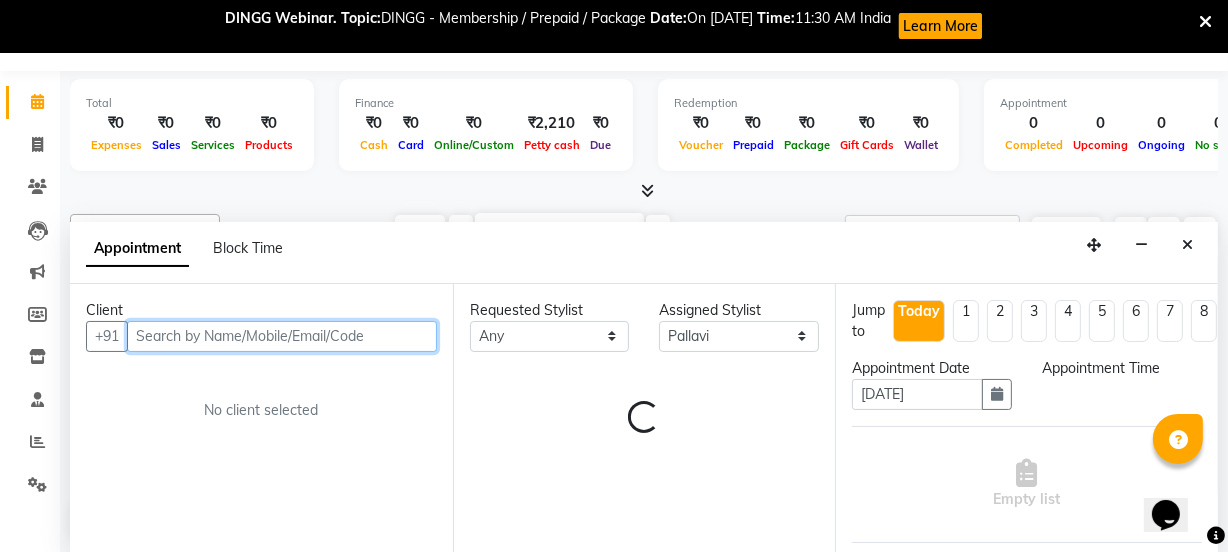 select on "690" 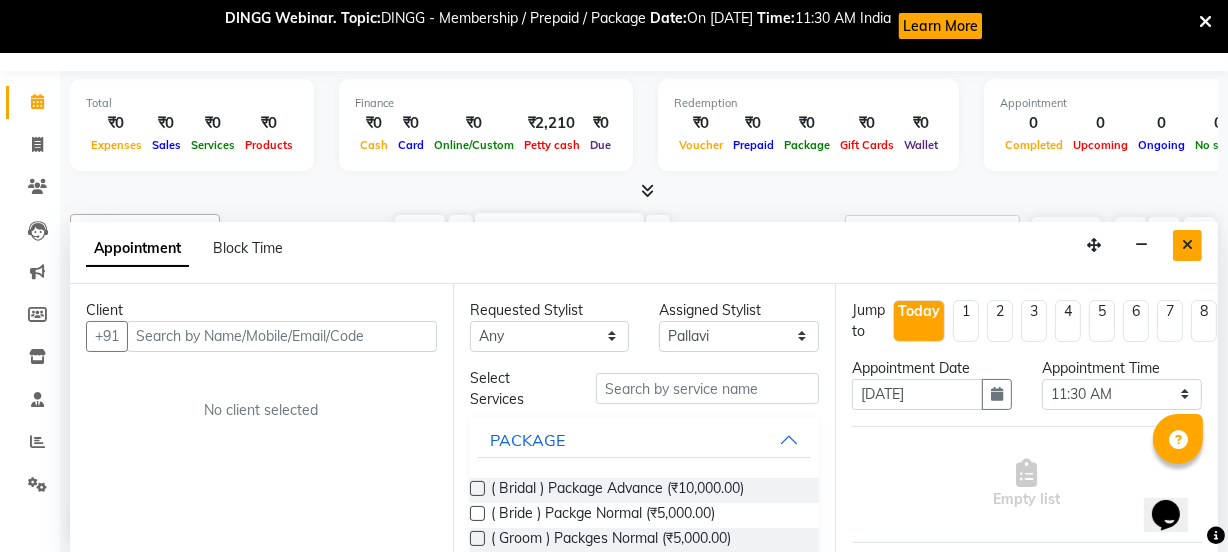 click at bounding box center [1187, 245] 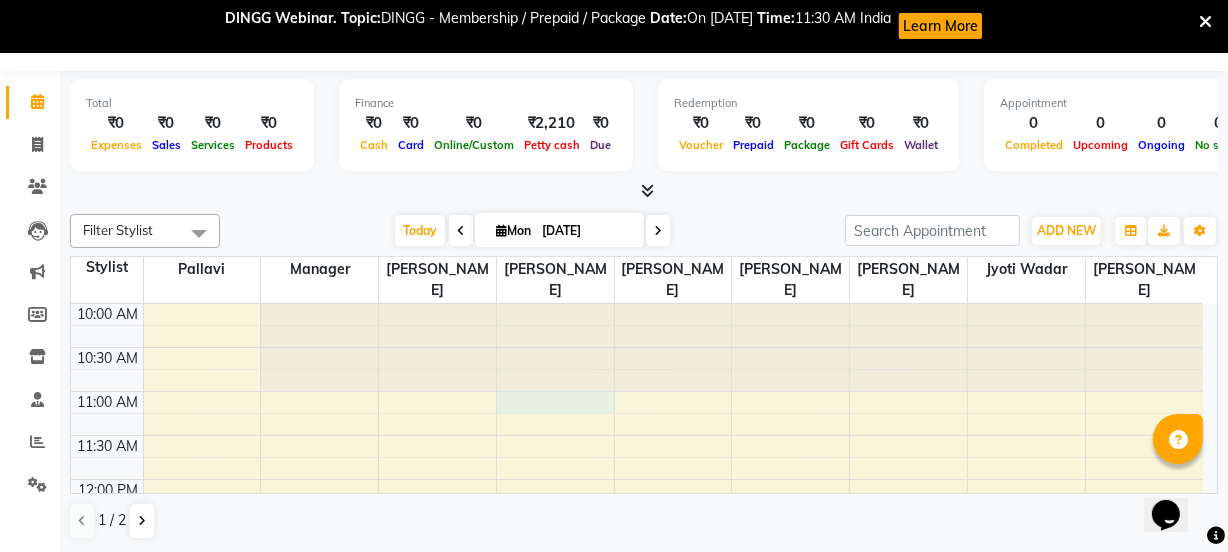 click on "10:00 AM 10:30 AM 11:00 AM 11:30 AM 12:00 PM 12:30 PM 1:00 PM 1:30 PM 2:00 PM 2:30 PM 3:00 PM 3:30 PM 4:00 PM 4:30 PM 5:00 PM 5:30 PM 6:00 PM 6:30 PM 7:00 PM 7:30 PM 8:00 PM 8:30 PM 9:00 PM 9:30 PM 10:00 PM 10:30 PM 11:00 PM 11:30 PM" at bounding box center (637, 919) 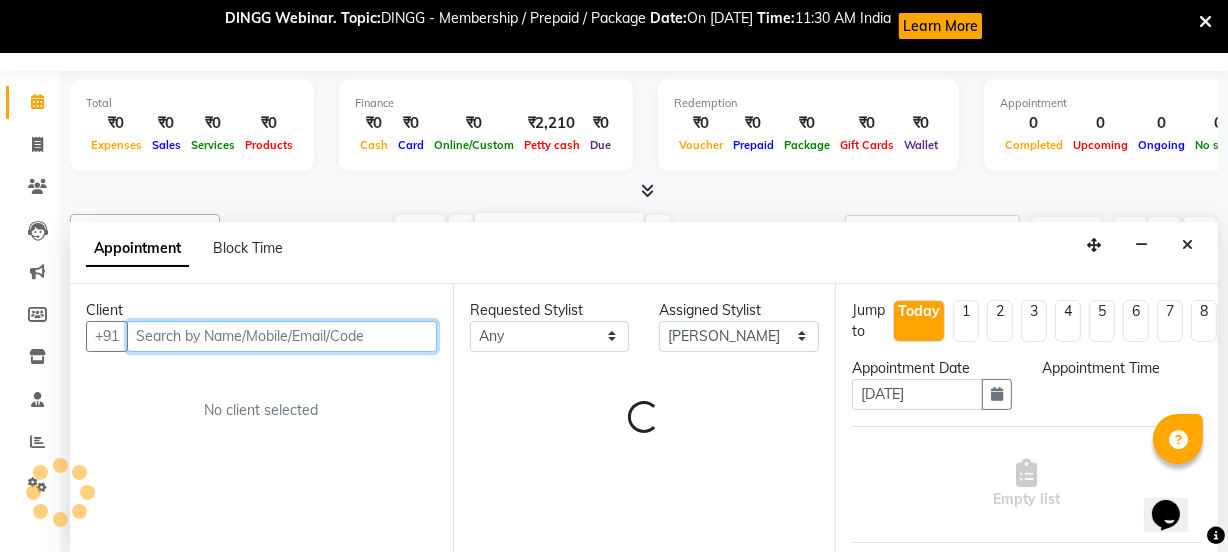 select on "660" 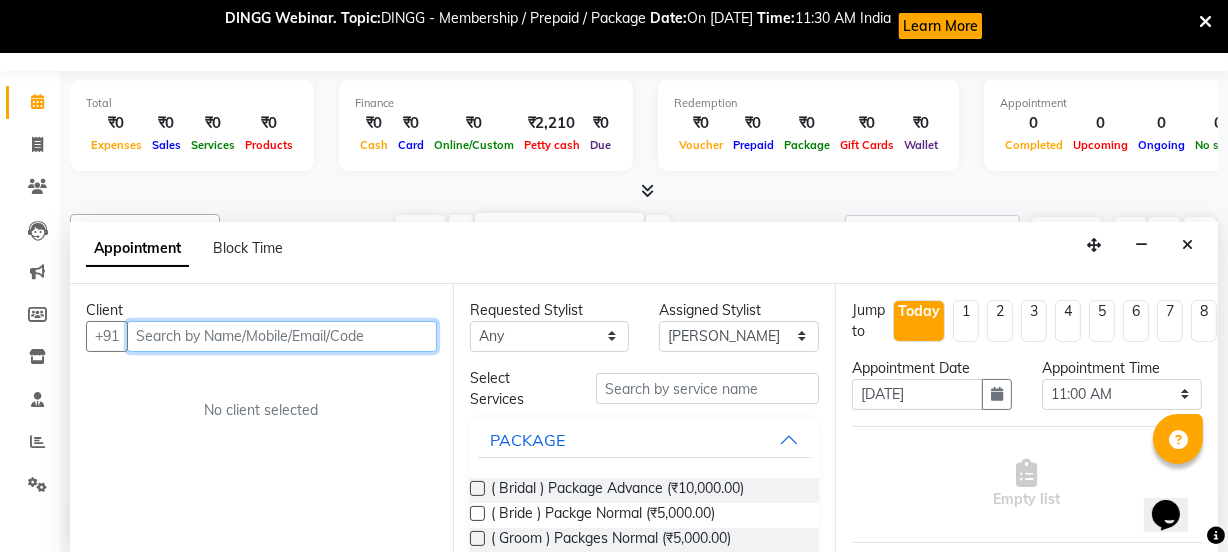 click at bounding box center (282, 336) 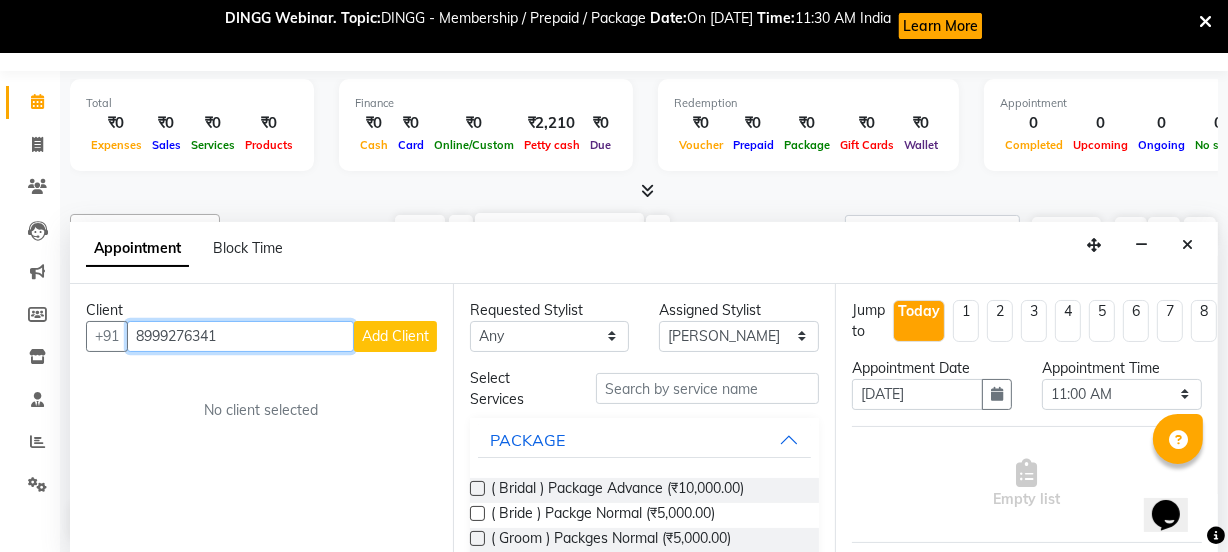 type on "8999276341" 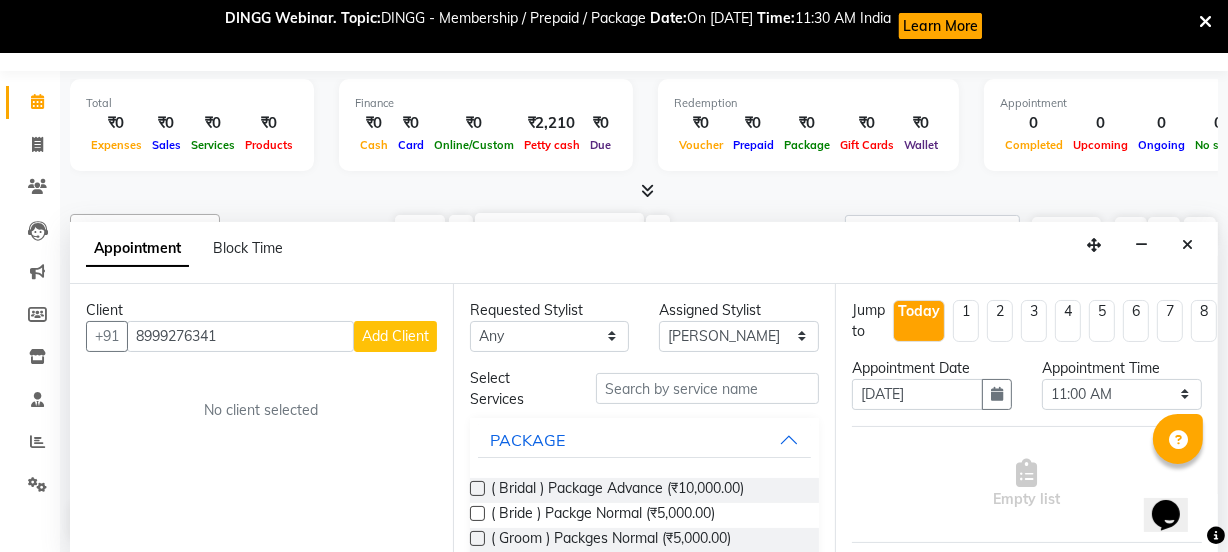 click on "Add Client" at bounding box center [395, 336] 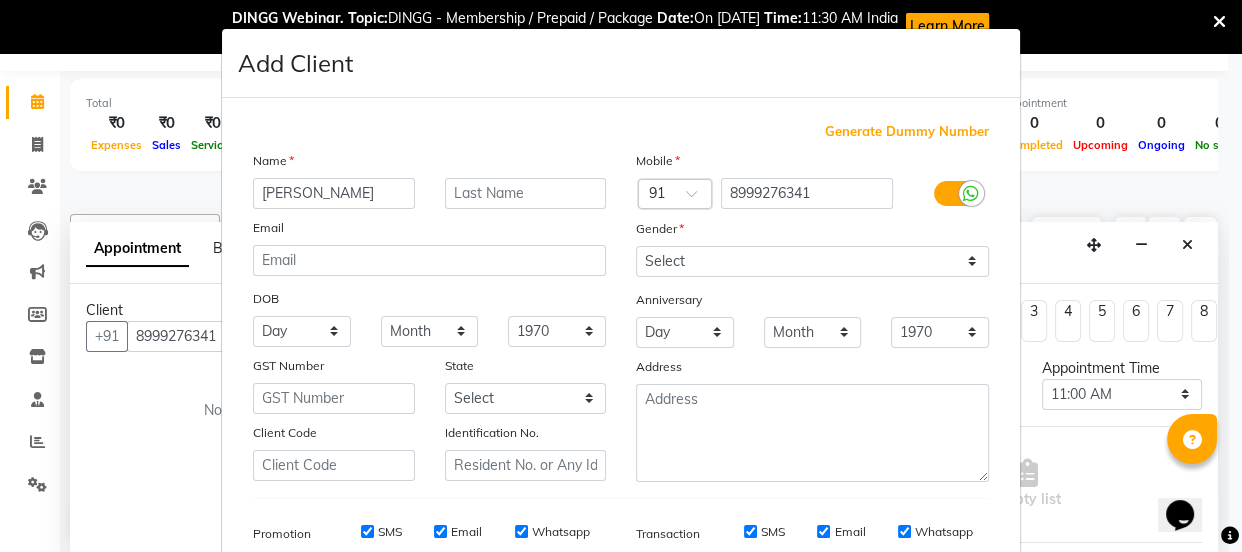 type on "[PERSON_NAME]" 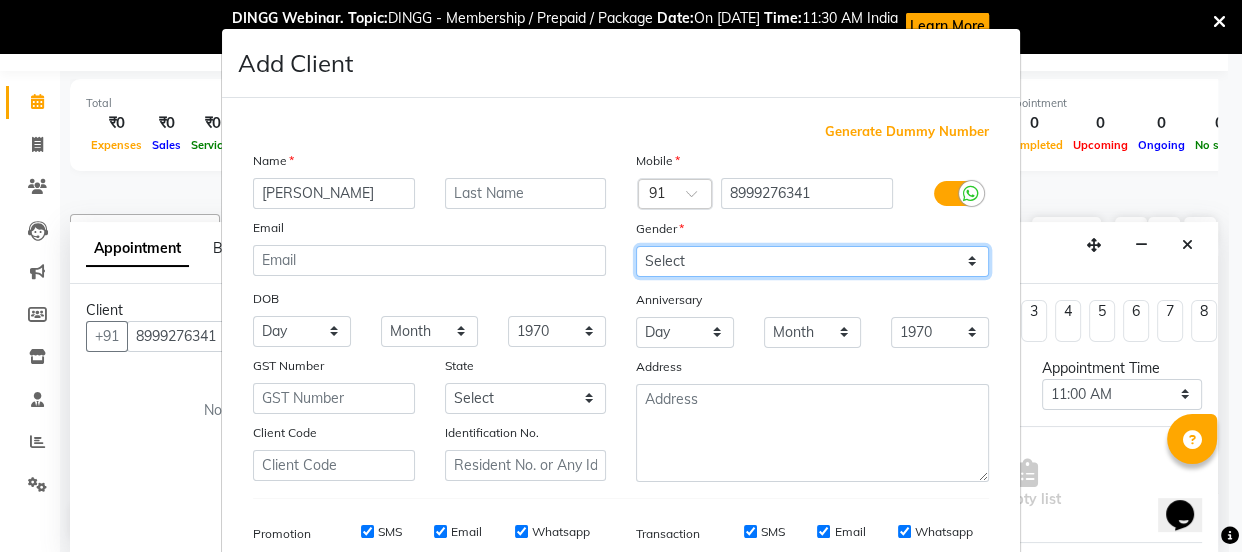 click on "Select [DEMOGRAPHIC_DATA] [DEMOGRAPHIC_DATA] Other Prefer Not To Say" at bounding box center [812, 261] 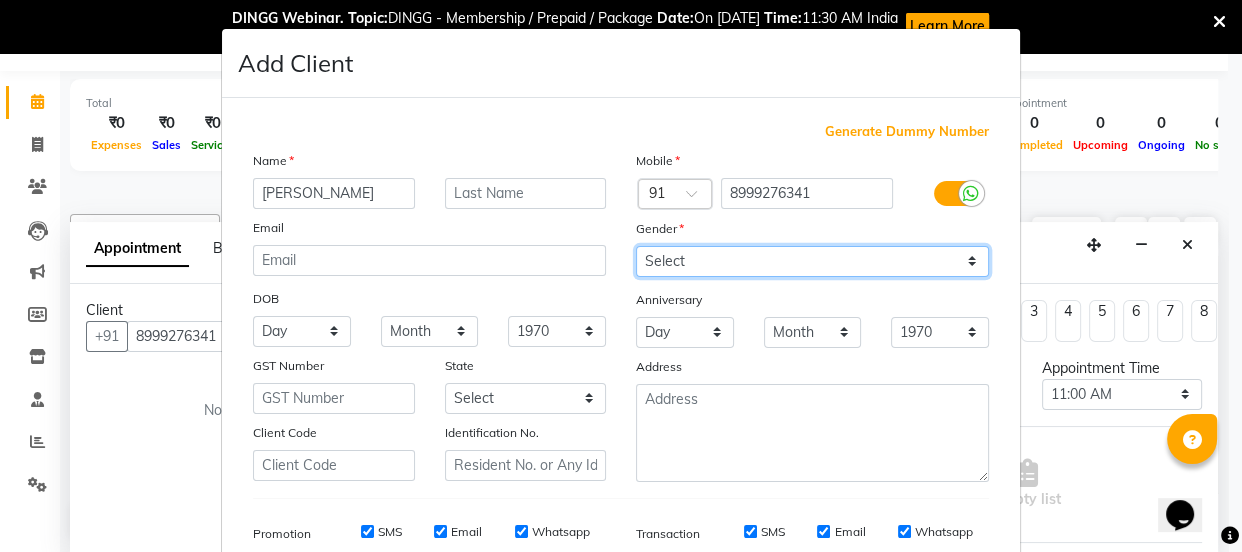select on "[DEMOGRAPHIC_DATA]" 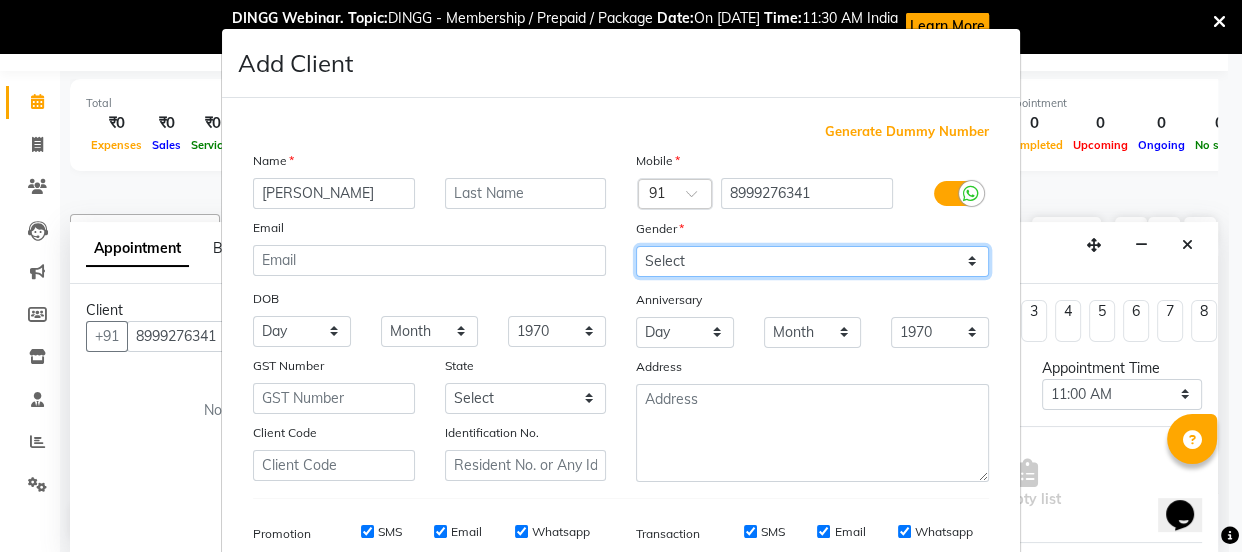 click on "Select [DEMOGRAPHIC_DATA] [DEMOGRAPHIC_DATA] Other Prefer Not To Say" at bounding box center (812, 261) 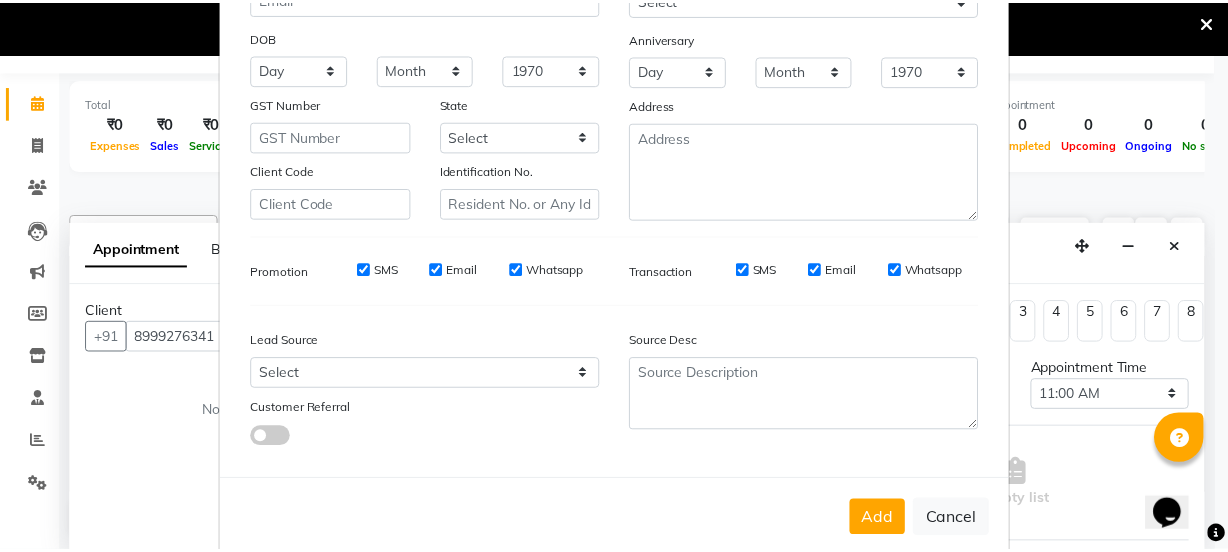 scroll, scrollTop: 301, scrollLeft: 0, axis: vertical 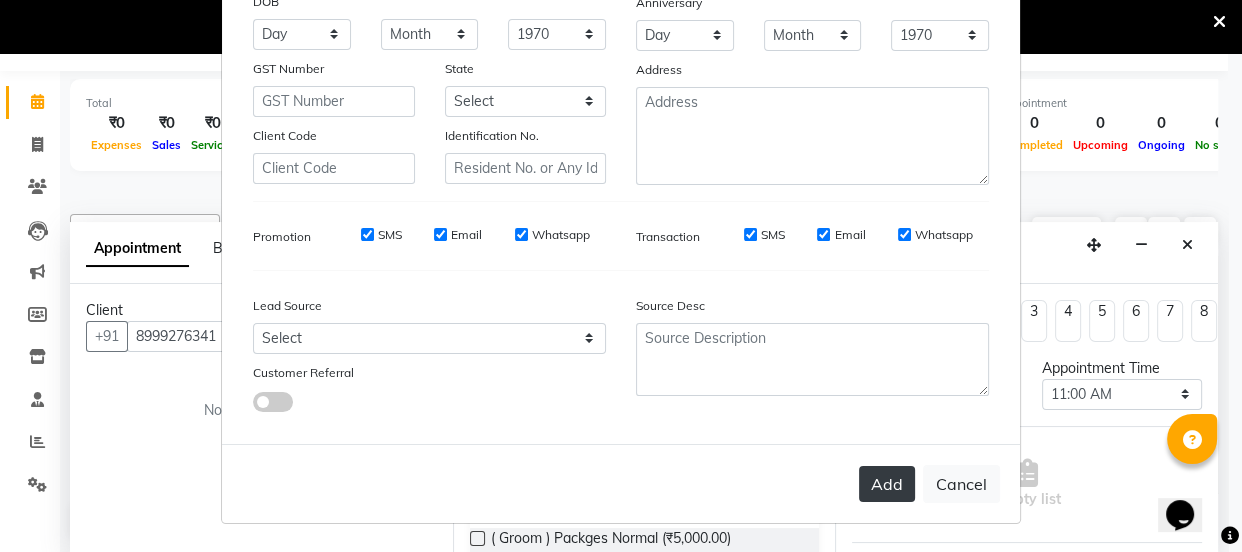 click on "Add" at bounding box center [887, 484] 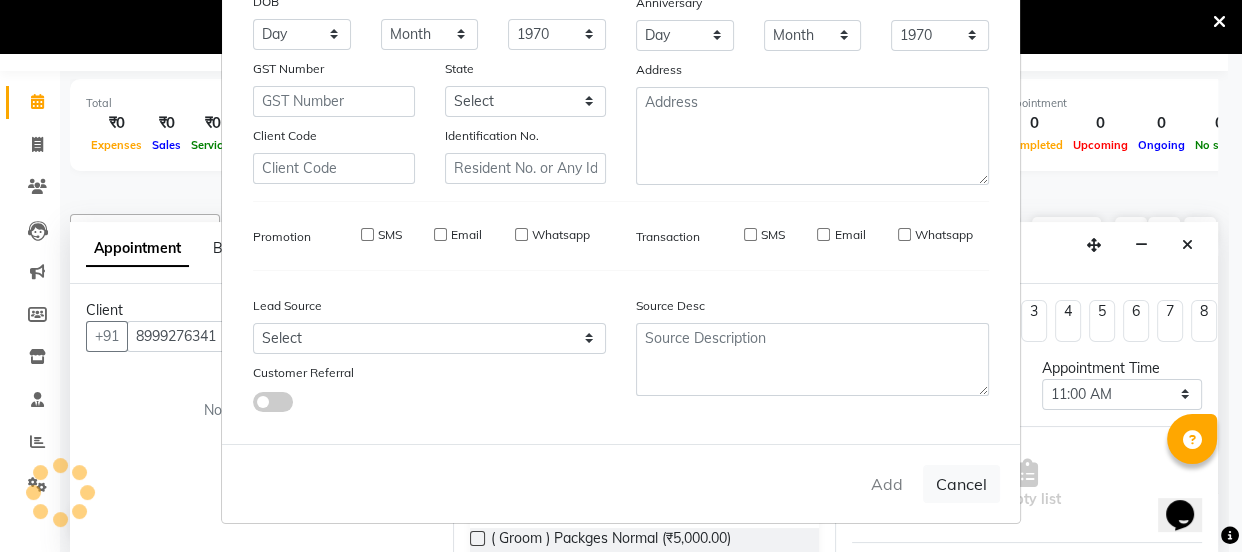 type on "89******41" 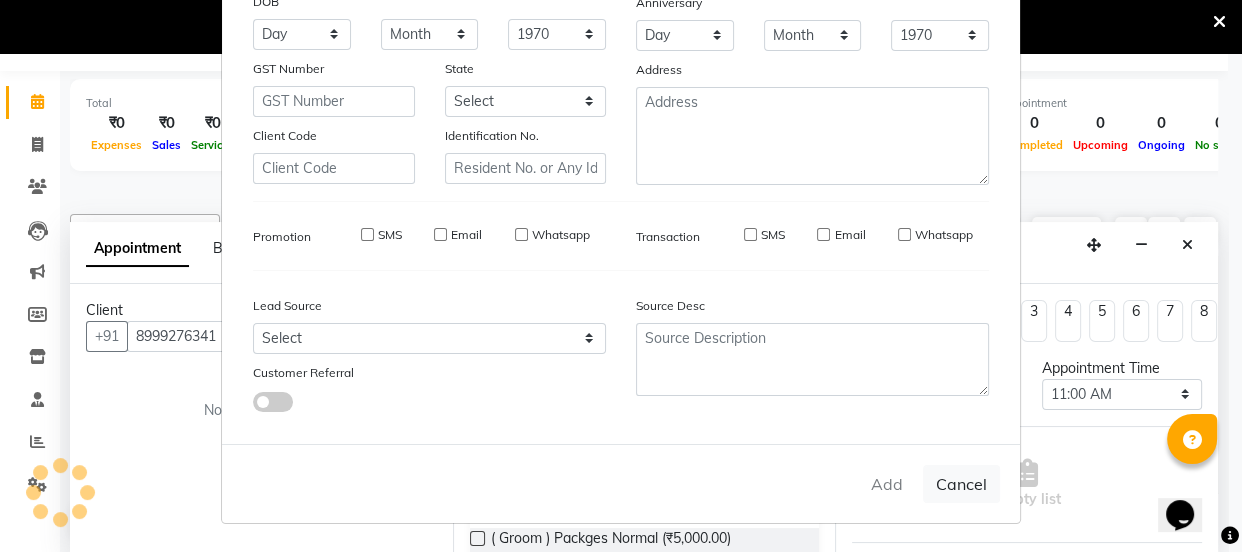 type 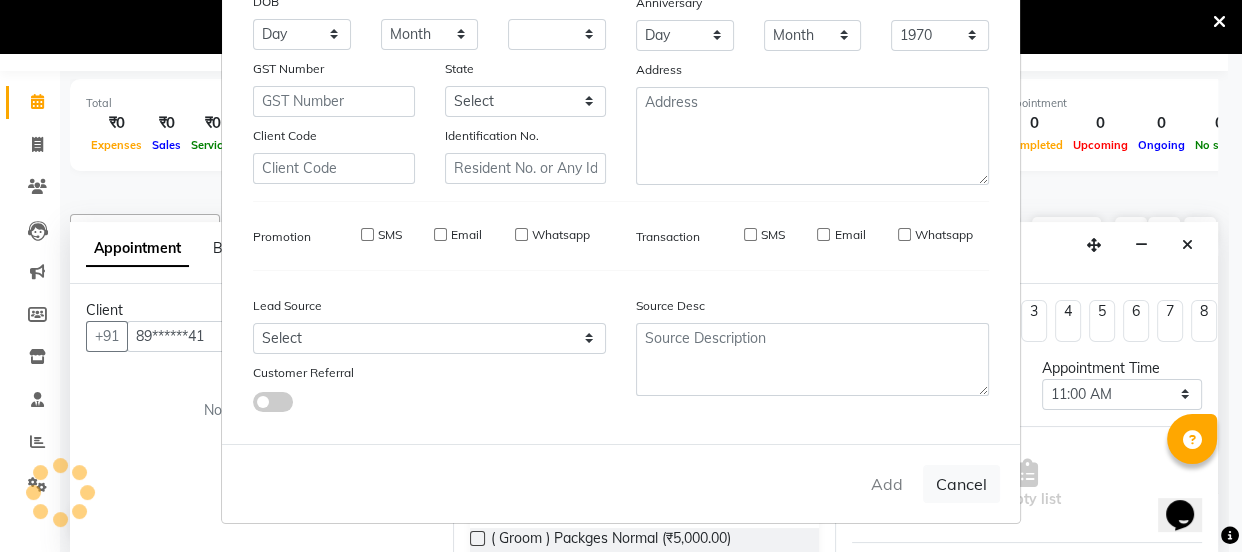 select 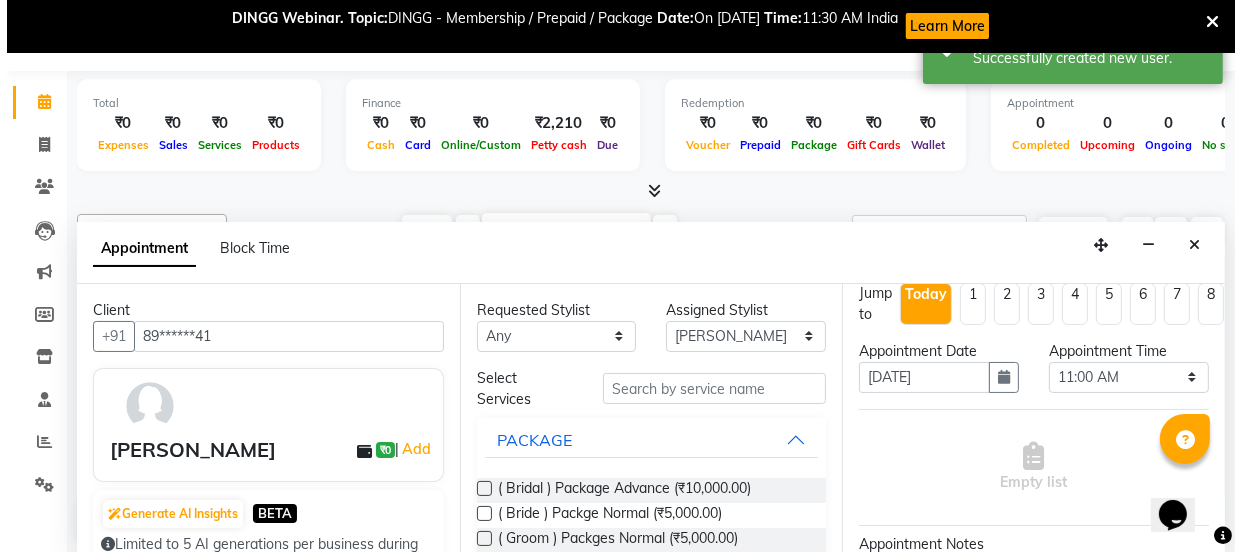 scroll, scrollTop: 0, scrollLeft: 0, axis: both 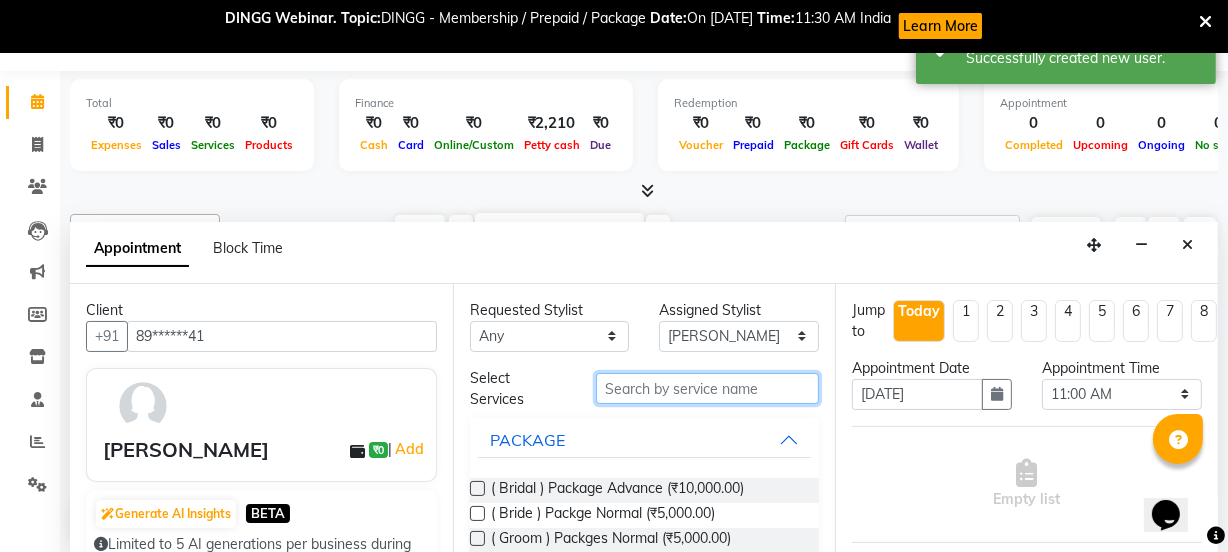 click at bounding box center (707, 388) 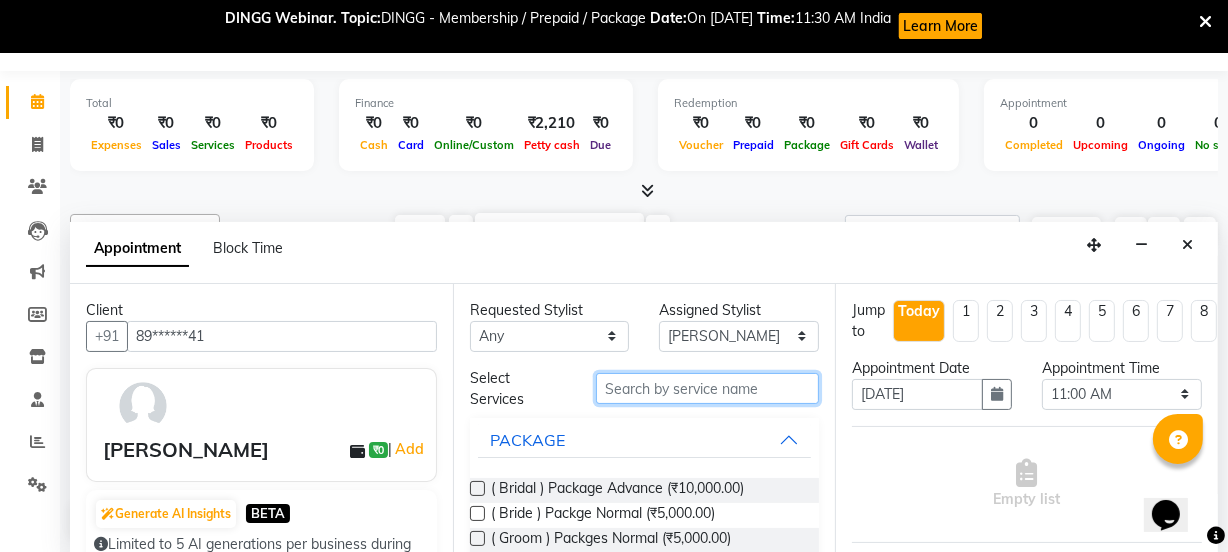 type on "f" 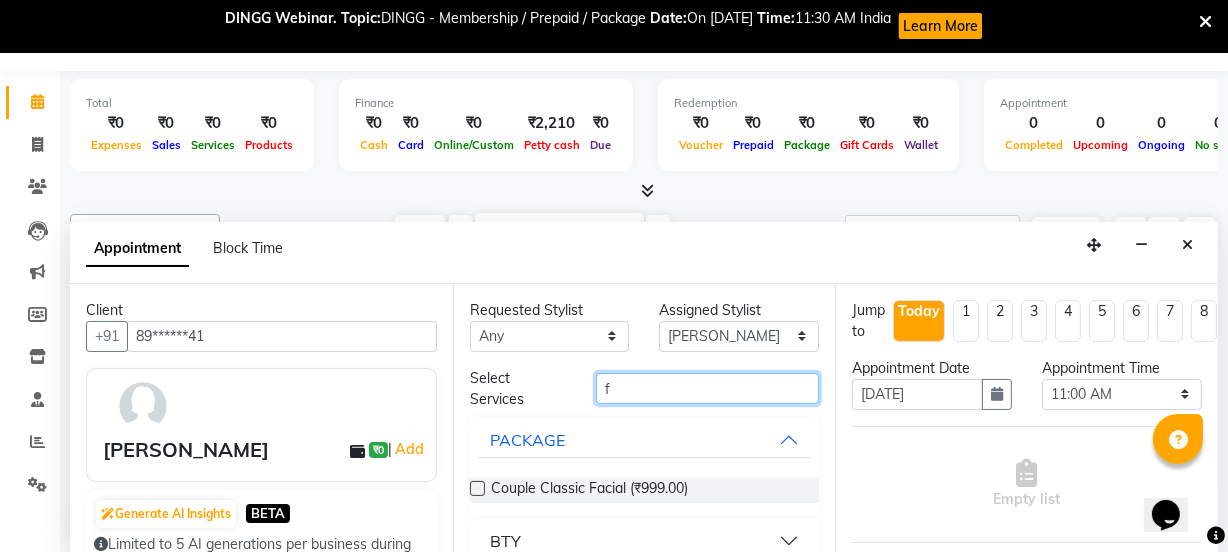 type 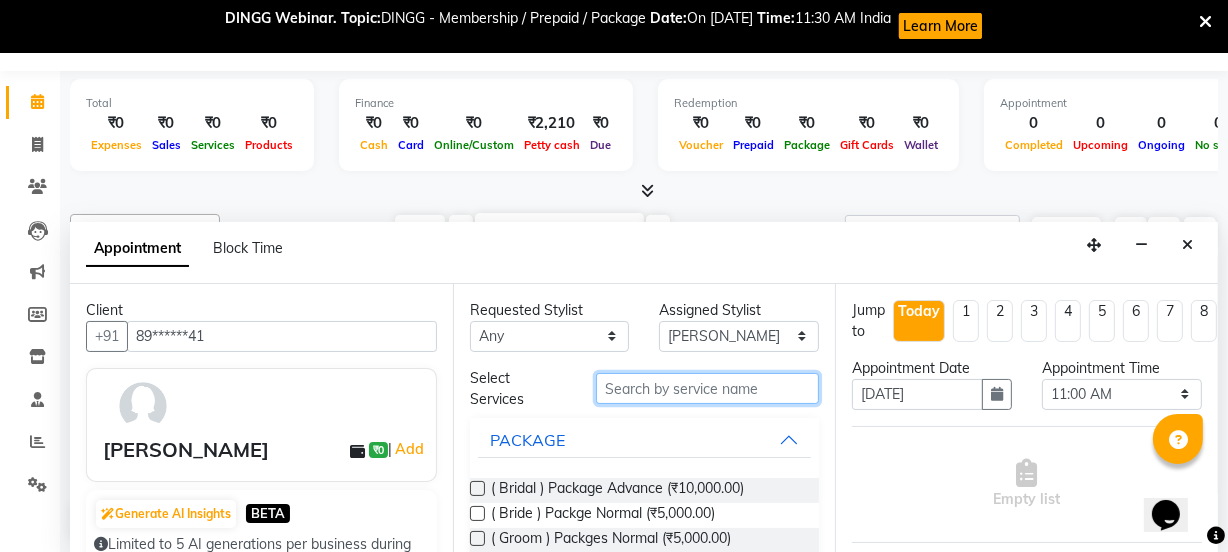 click at bounding box center [707, 388] 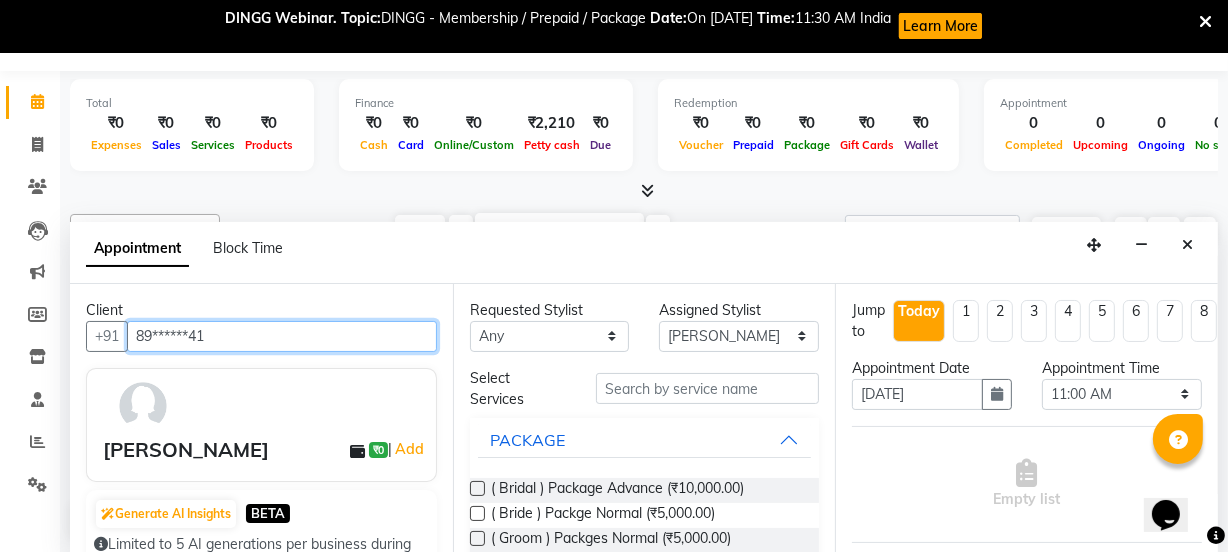 click on "89******41" at bounding box center (282, 336) 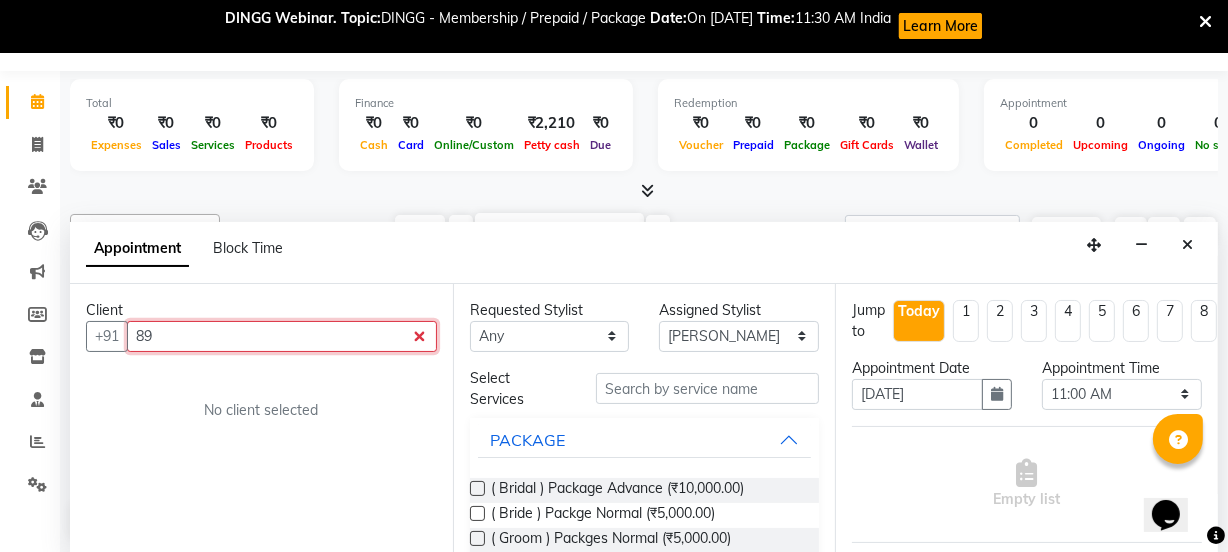 type on "8" 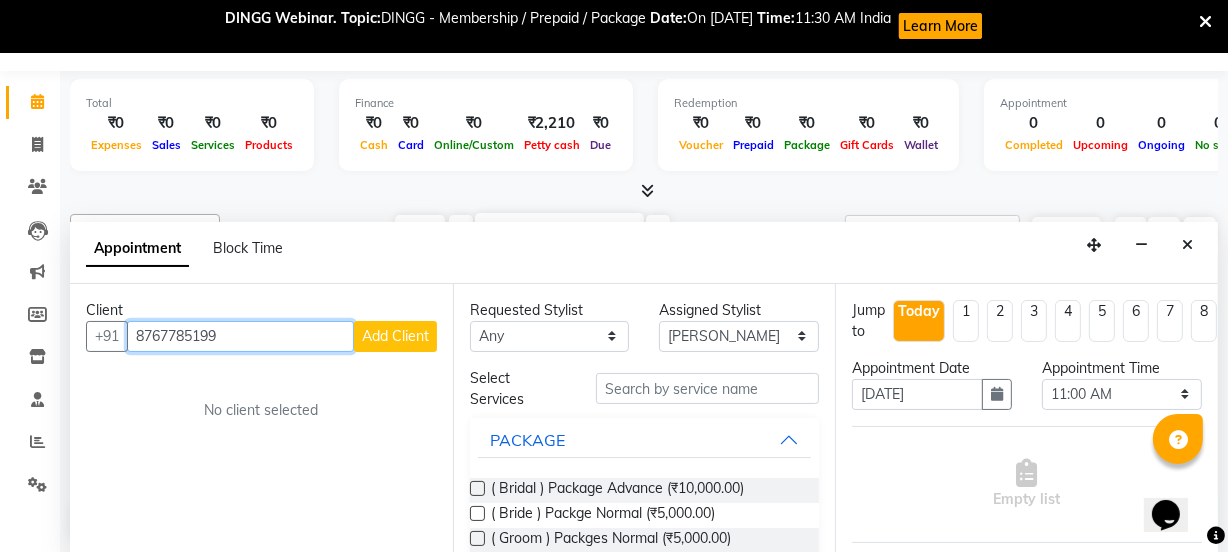 type on "8767785199" 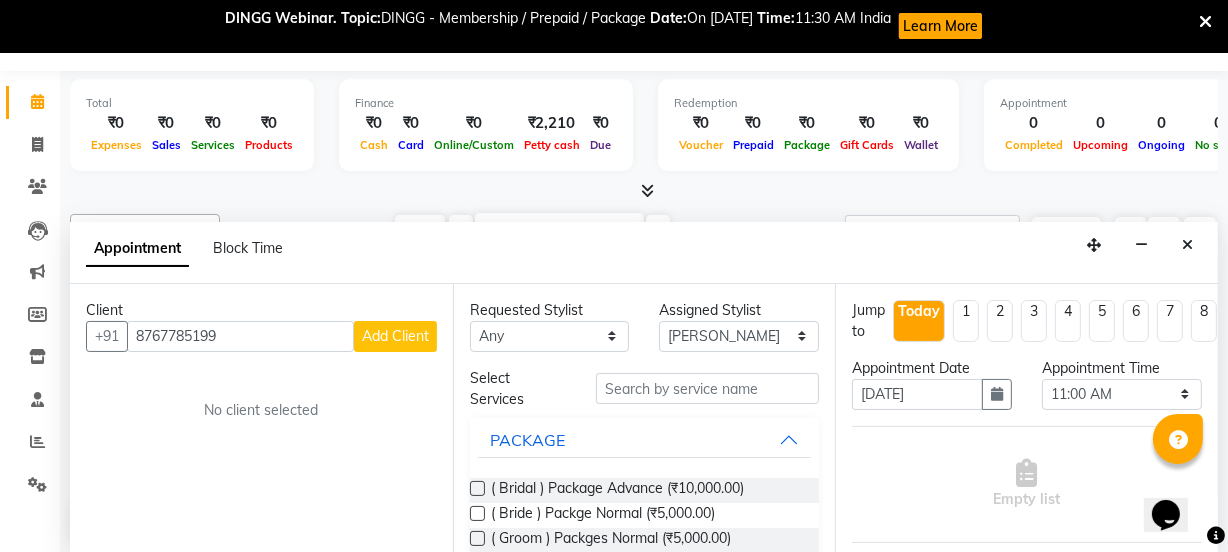 click on "Add Client" at bounding box center [395, 336] 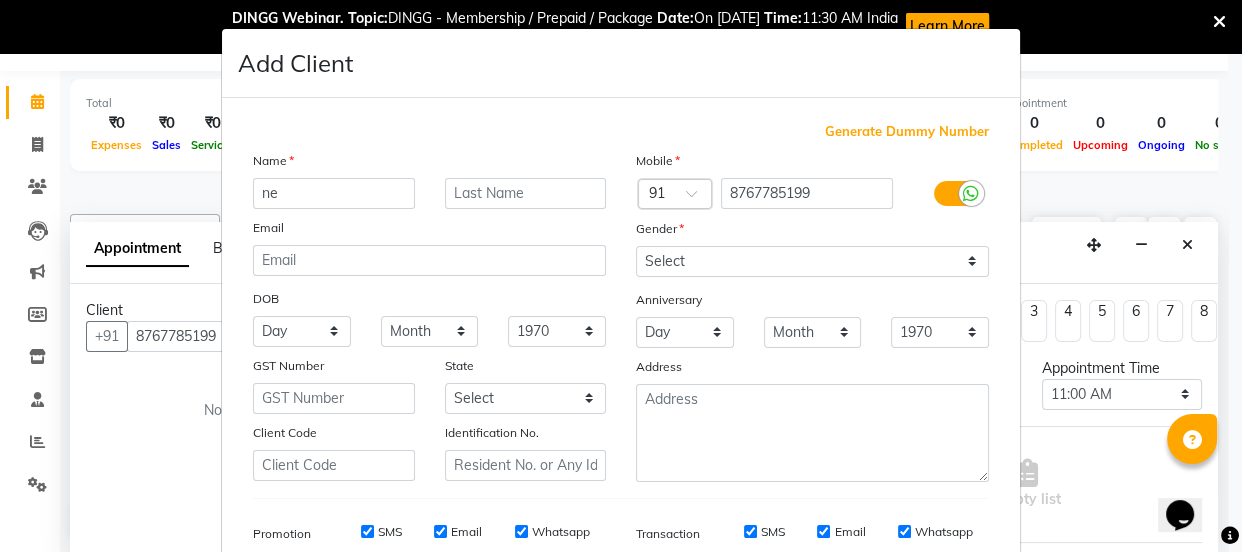 type on "n" 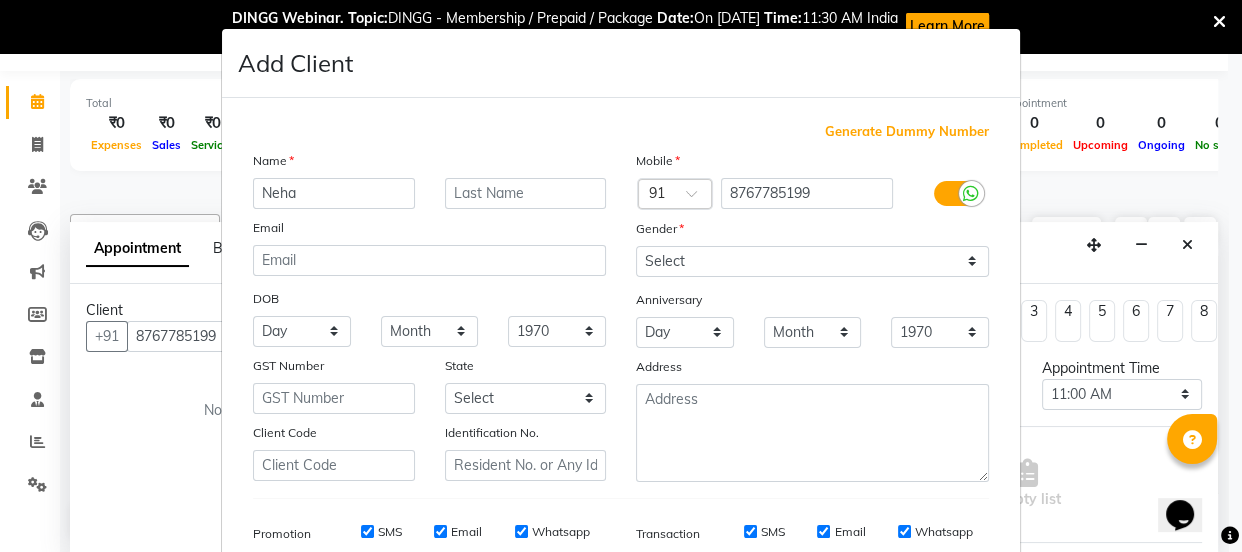 type on "Neha" 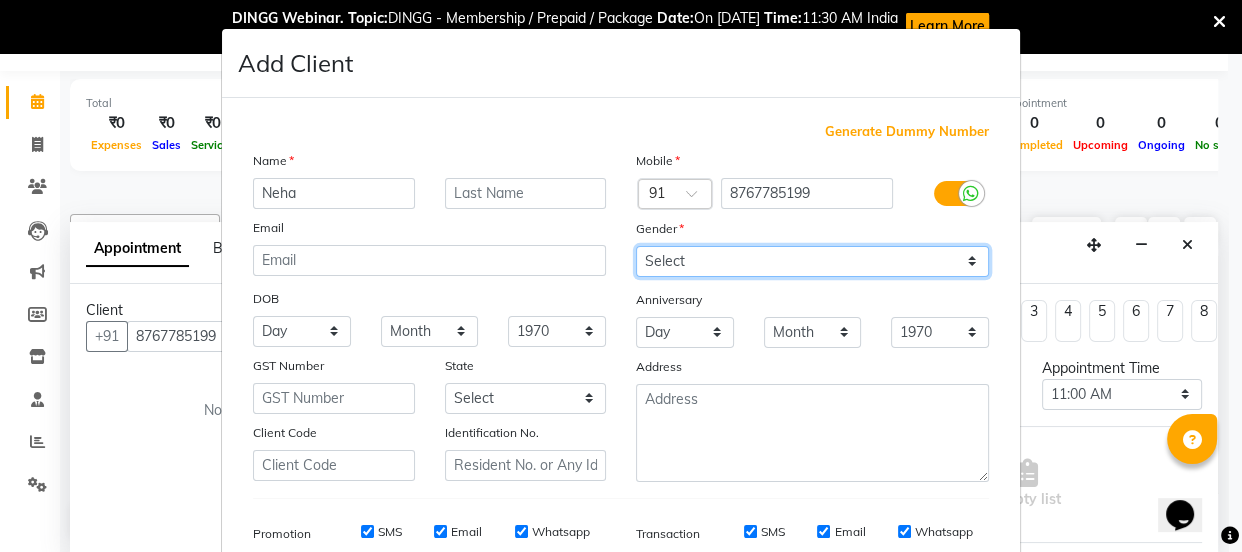 click on "Select [DEMOGRAPHIC_DATA] [DEMOGRAPHIC_DATA] Other Prefer Not To Say" at bounding box center (812, 261) 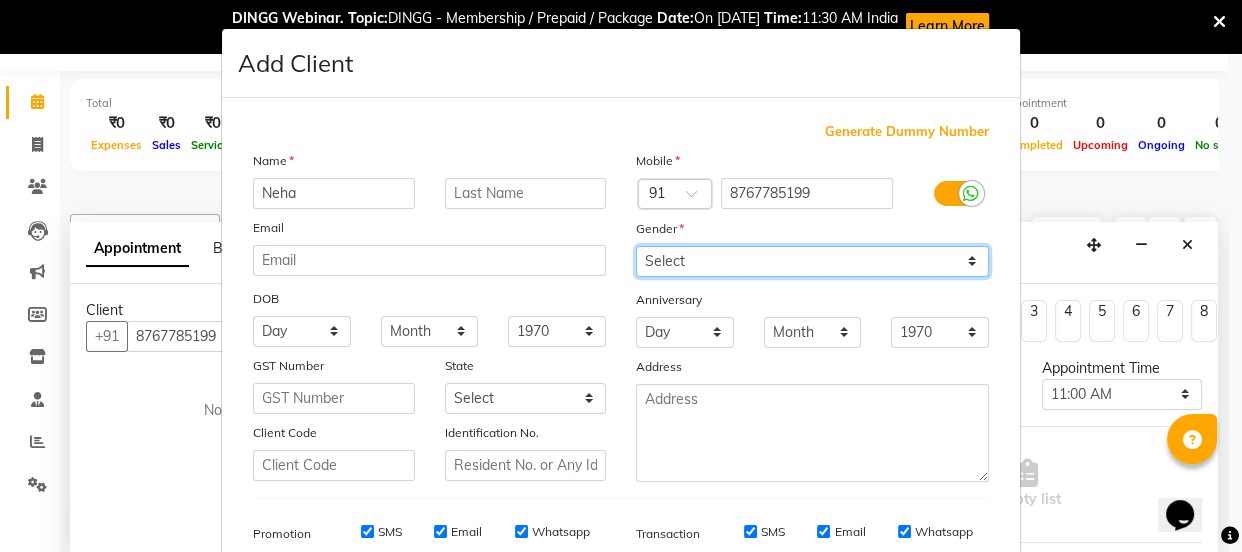 select on "[DEMOGRAPHIC_DATA]" 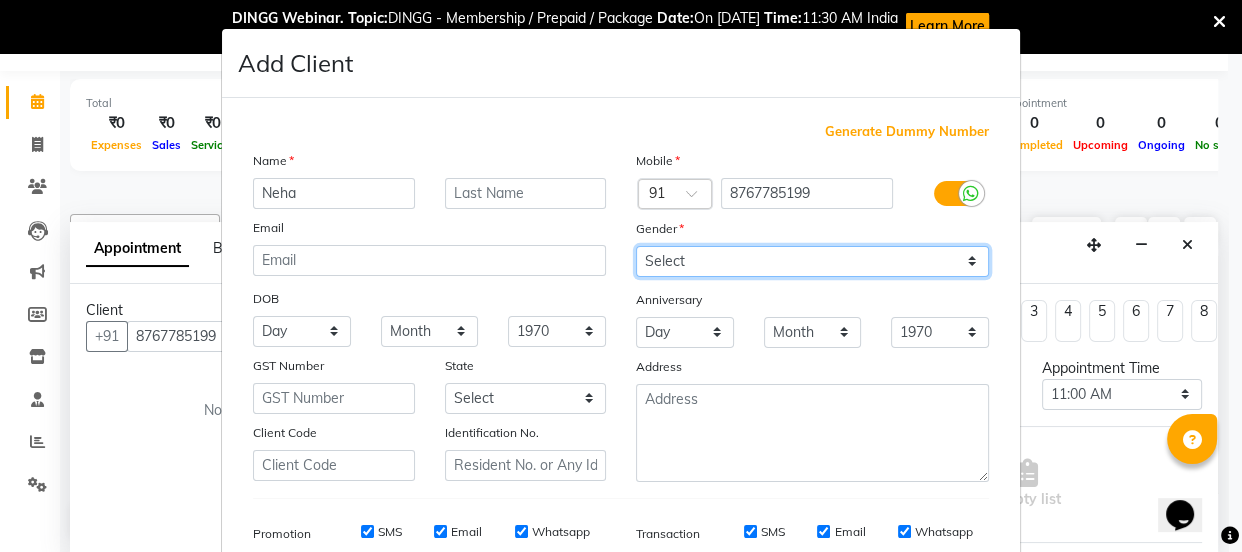 click on "Select [DEMOGRAPHIC_DATA] [DEMOGRAPHIC_DATA] Other Prefer Not To Say" at bounding box center (812, 261) 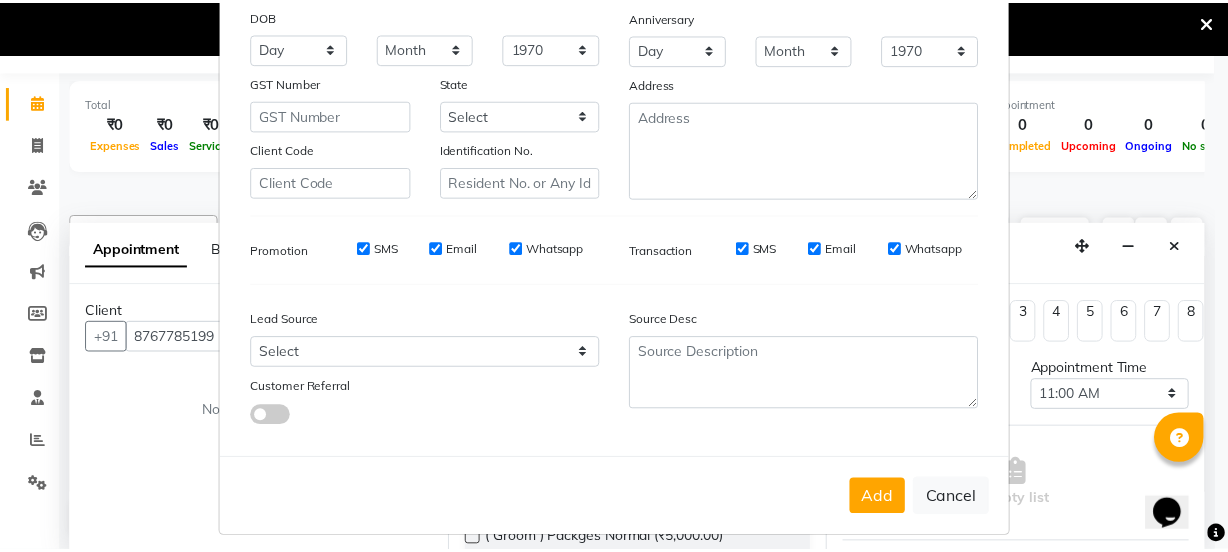 scroll, scrollTop: 301, scrollLeft: 0, axis: vertical 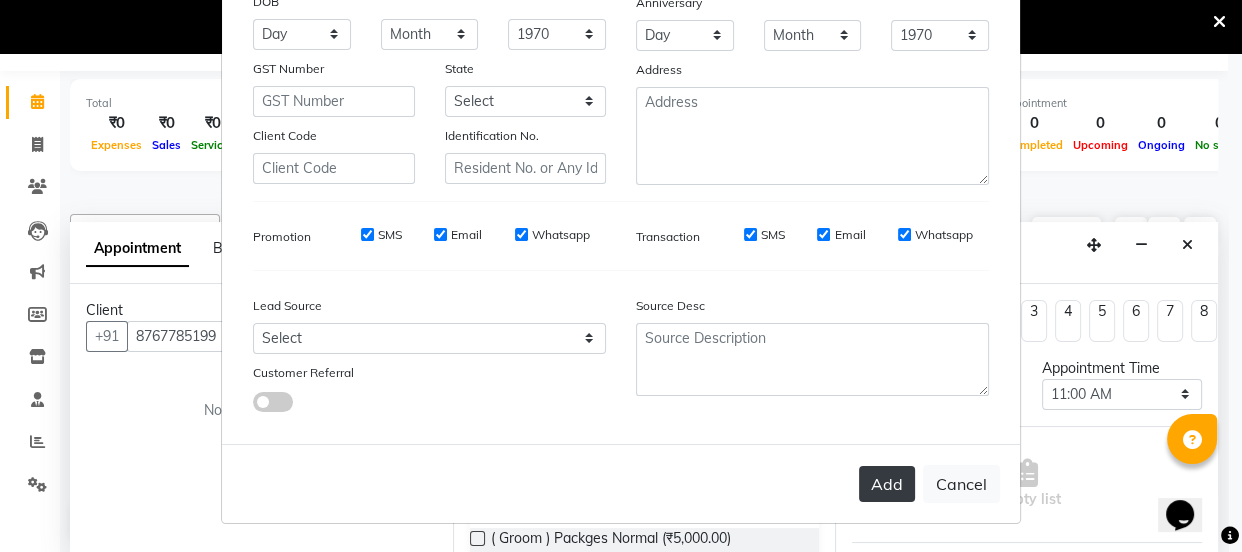 click on "Add" at bounding box center (887, 484) 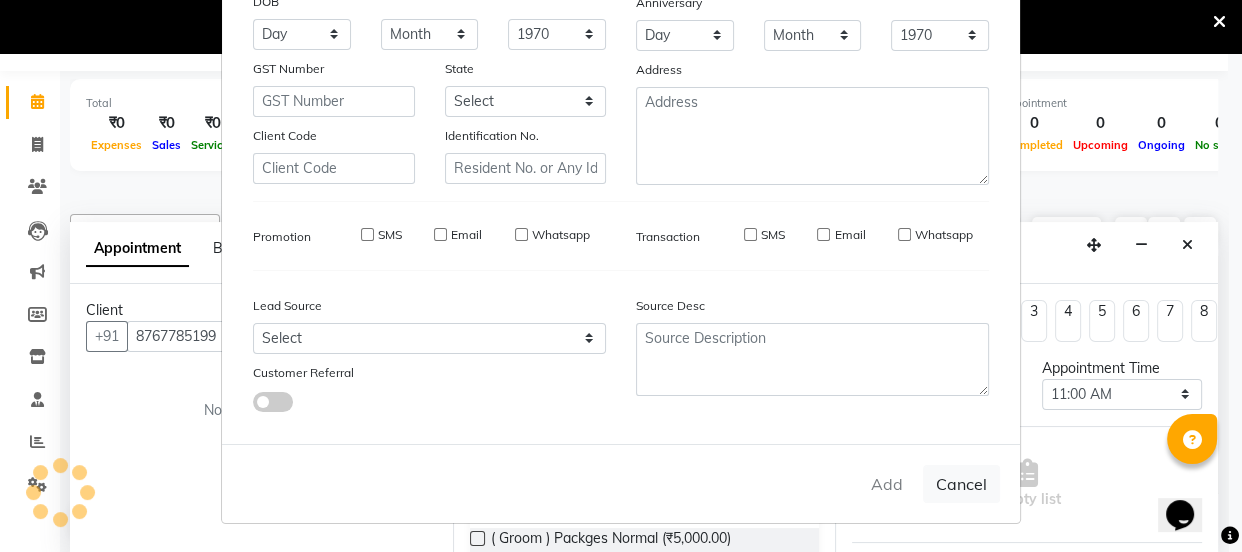 type on "87******99" 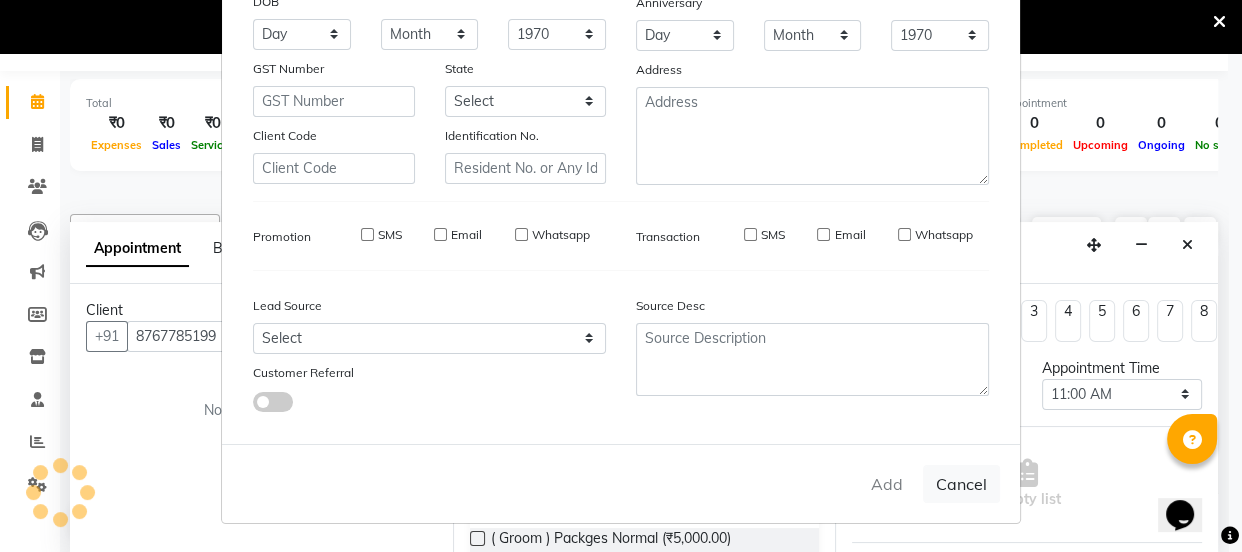 type 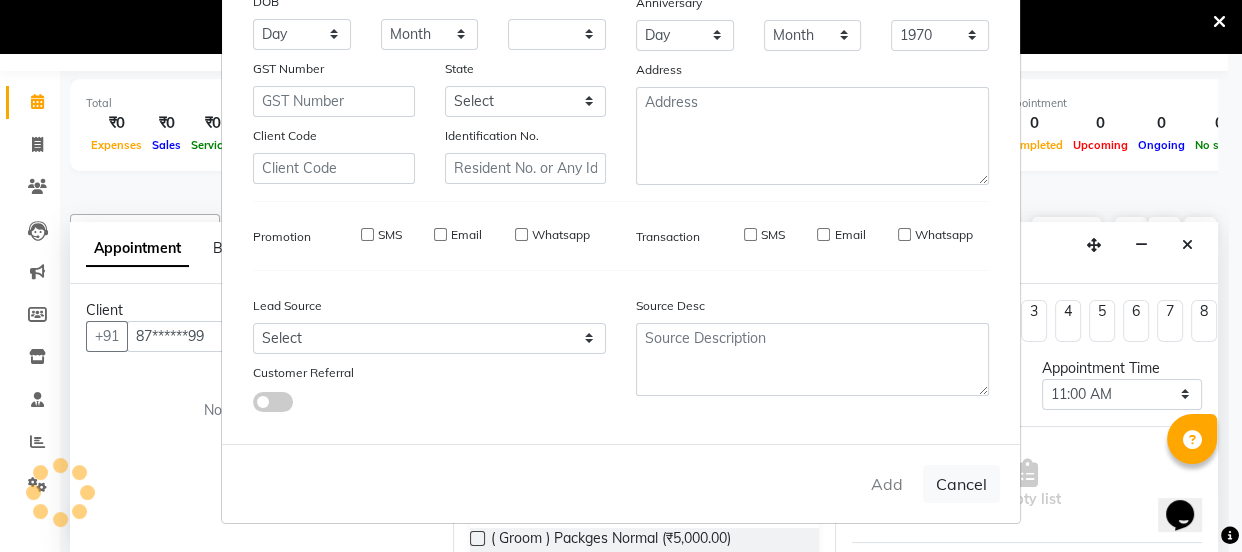 select 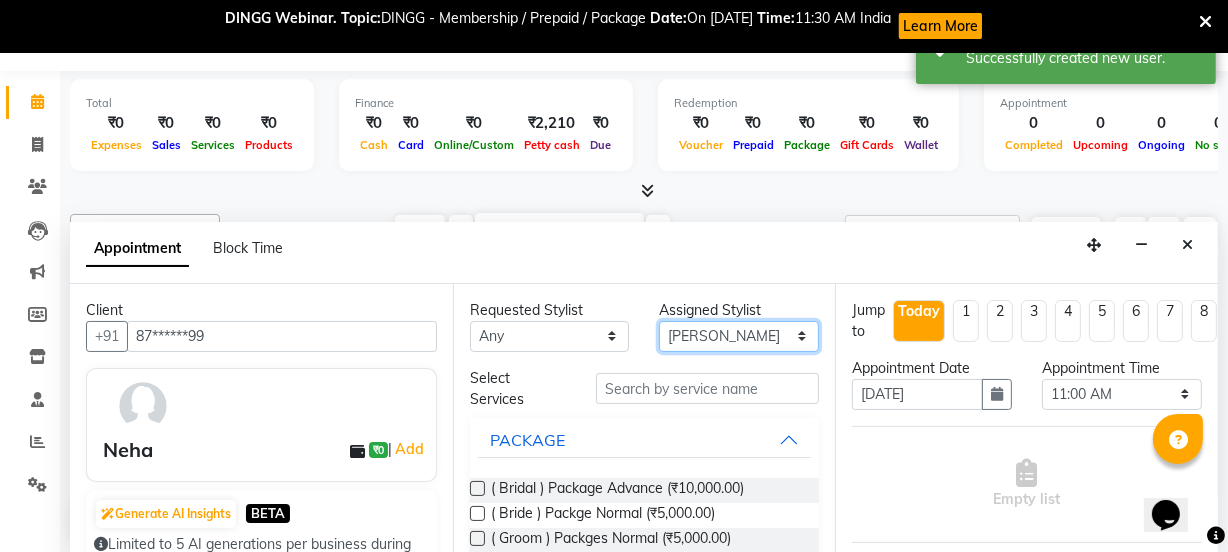 click on "Select [PERSON_NAME] wadar Manager [PERSON_NAME] [PERSON_NAME] [PERSON_NAME] [PERSON_NAME]  [PERSON_NAME] [PERSON_NAME] [PERSON_NAME]" at bounding box center [739, 336] 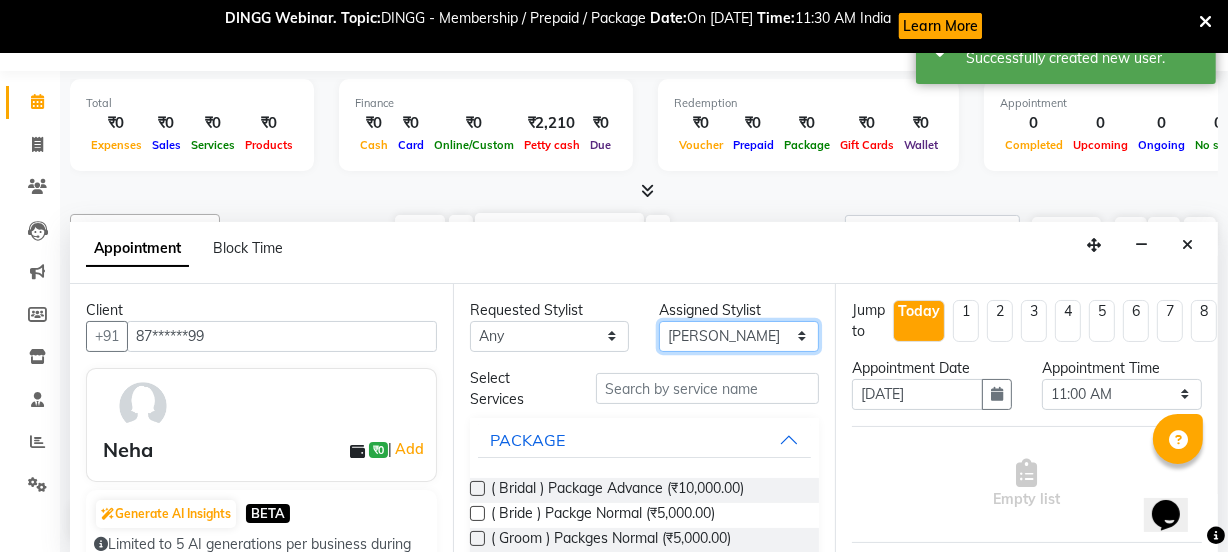 select on "68995" 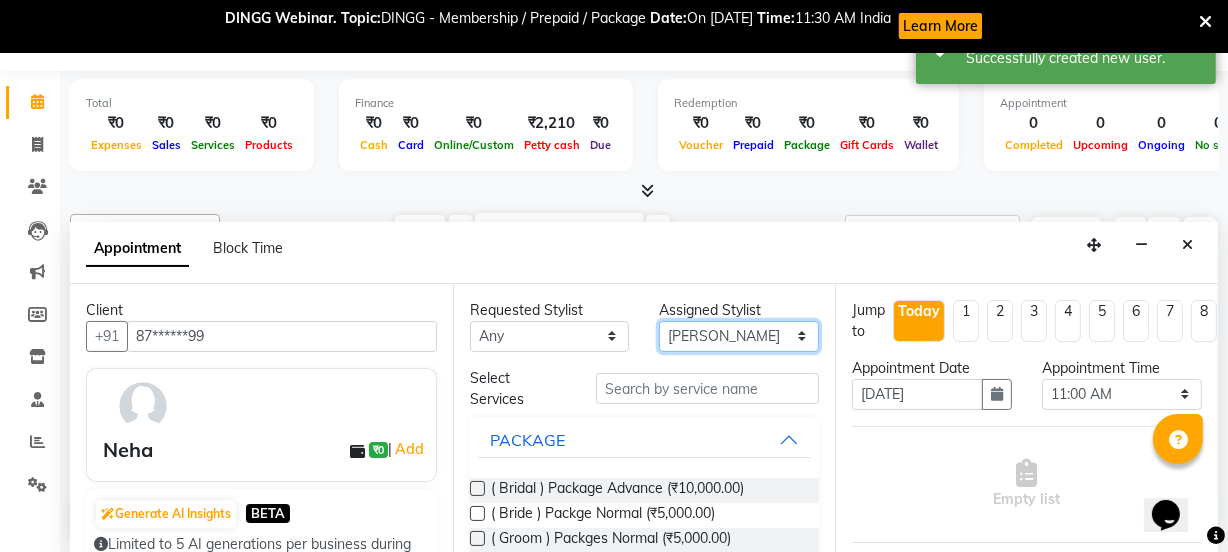 click on "Select [PERSON_NAME] wadar Manager [PERSON_NAME] [PERSON_NAME] [PERSON_NAME] [PERSON_NAME]  [PERSON_NAME] [PERSON_NAME] [PERSON_NAME]" at bounding box center (739, 336) 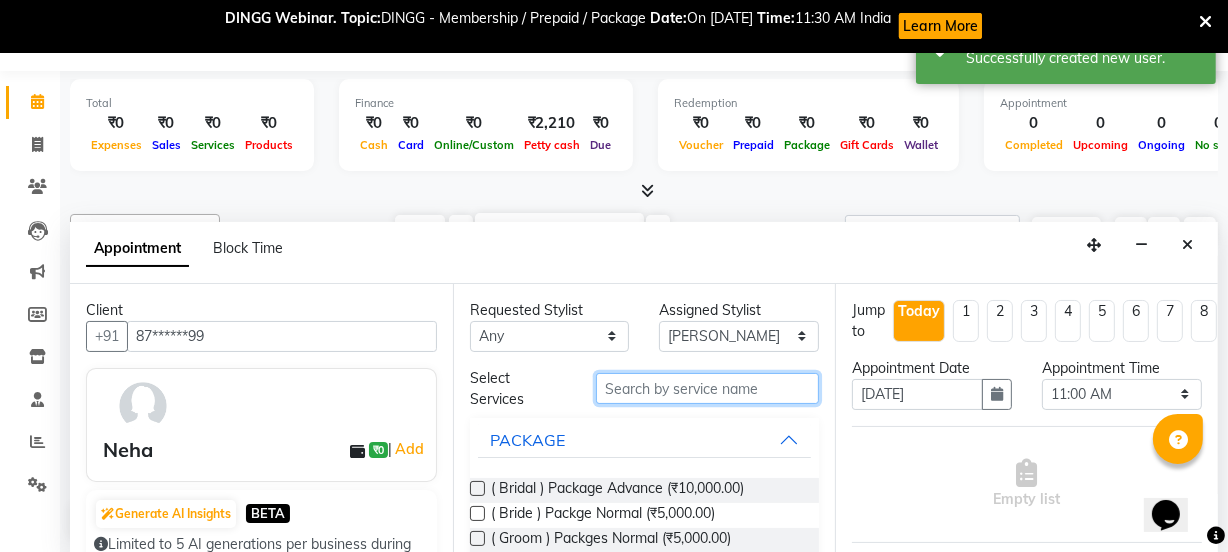 click at bounding box center [707, 388] 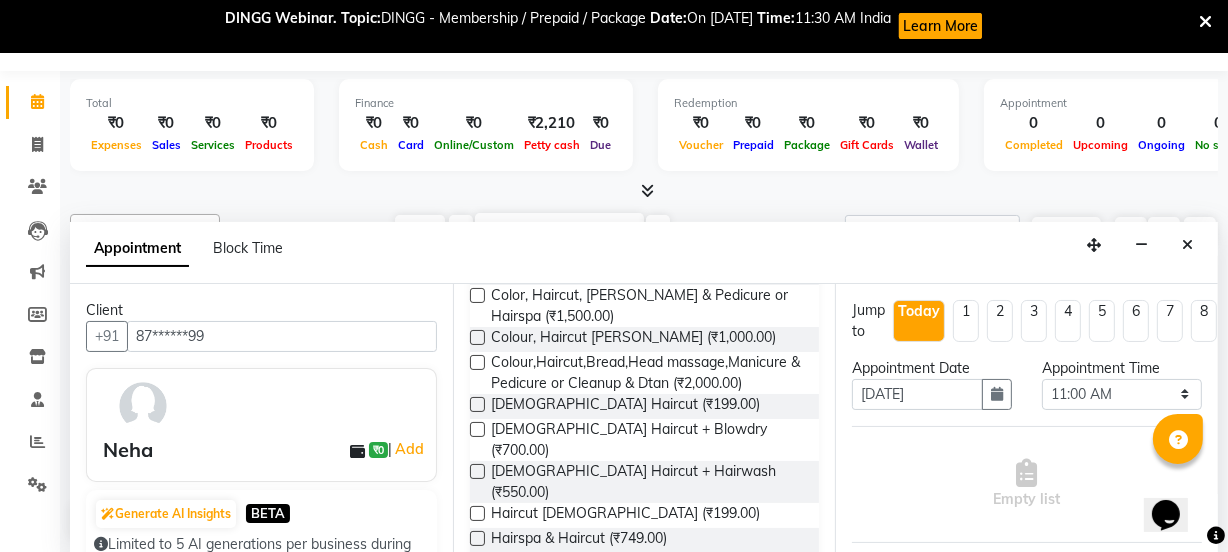scroll, scrollTop: 254, scrollLeft: 0, axis: vertical 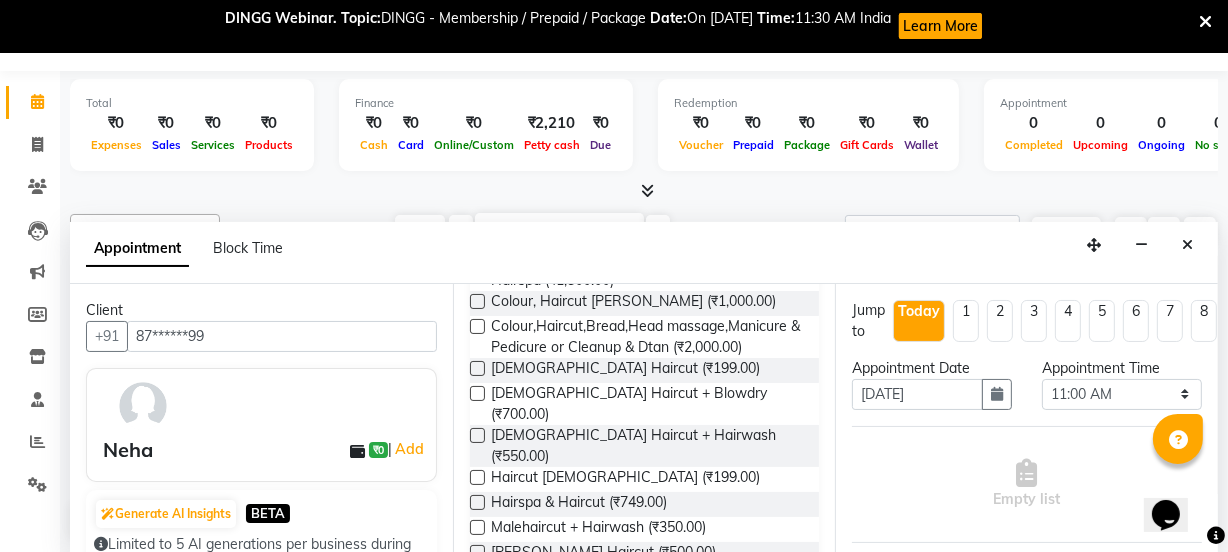 type on "hairc" 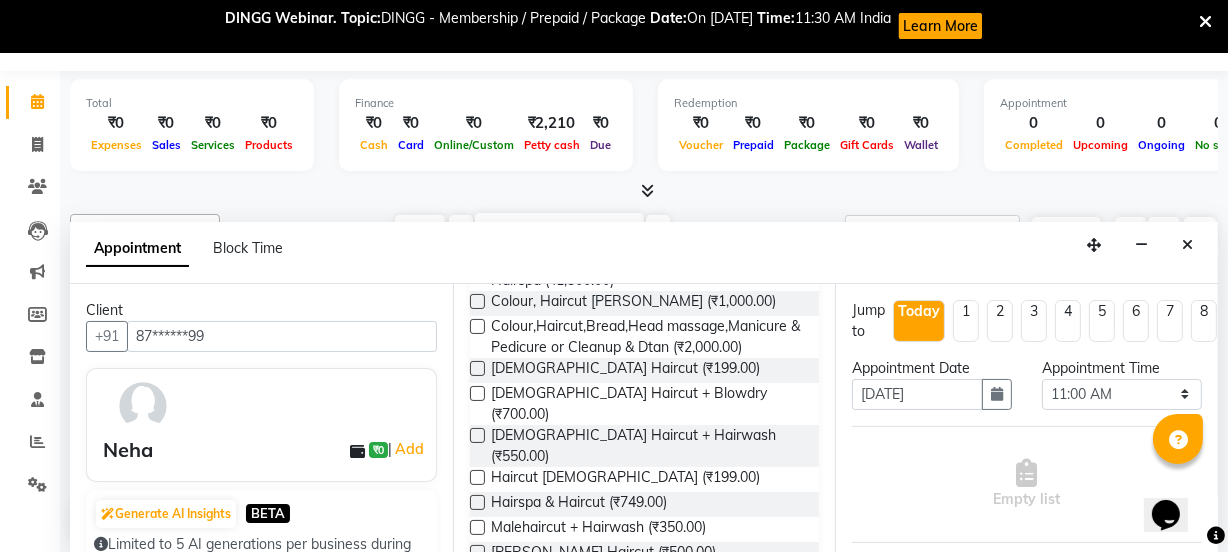 click at bounding box center (477, 368) 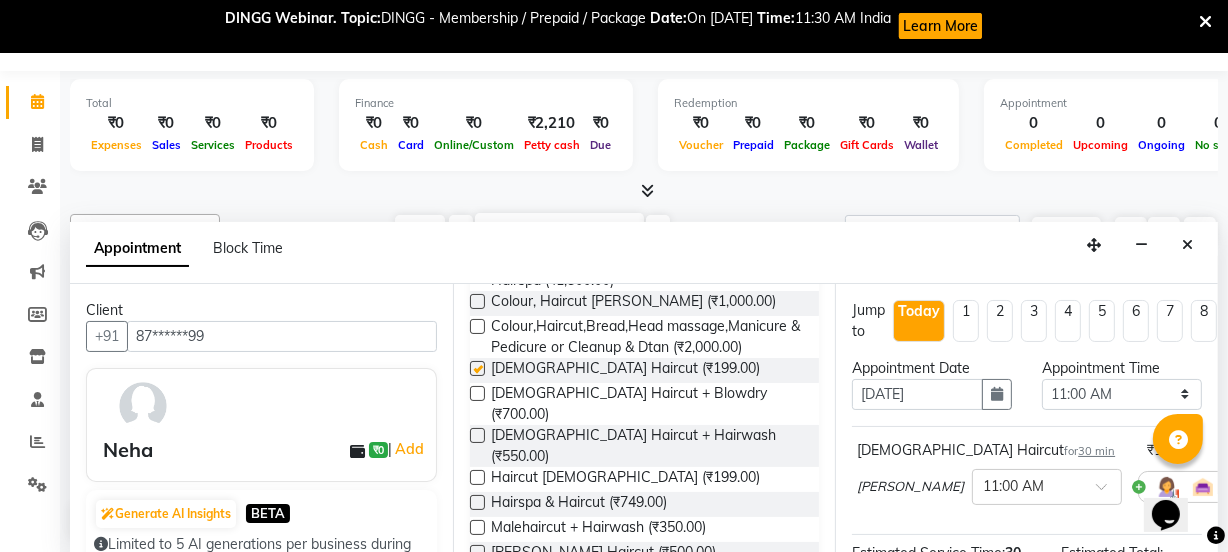 checkbox on "false" 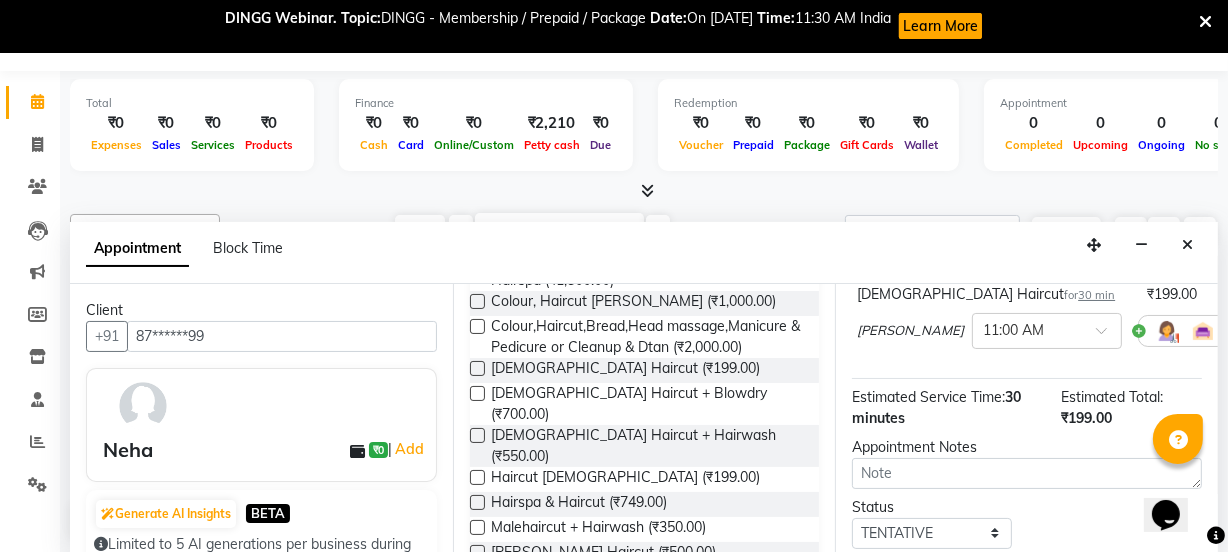 scroll, scrollTop: 151, scrollLeft: 0, axis: vertical 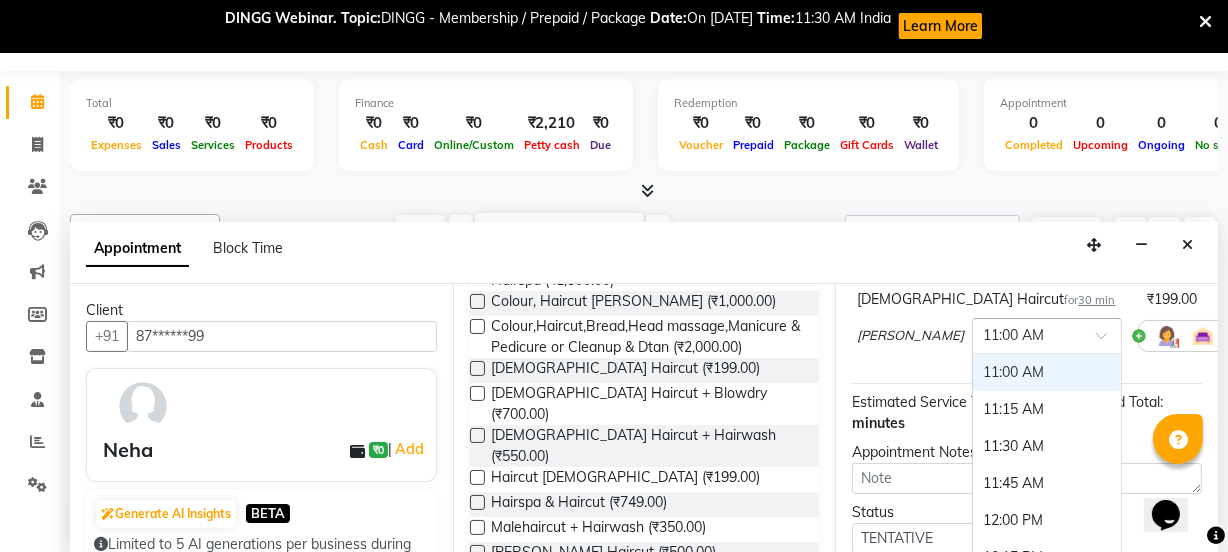 click at bounding box center (1108, 341) 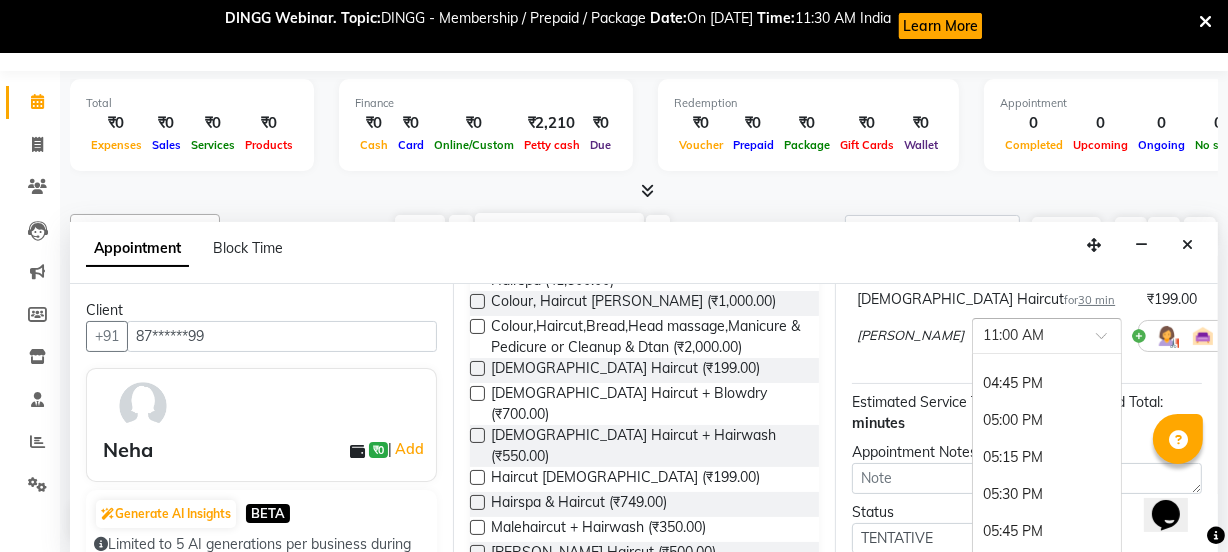 scroll, scrollTop: 1050, scrollLeft: 0, axis: vertical 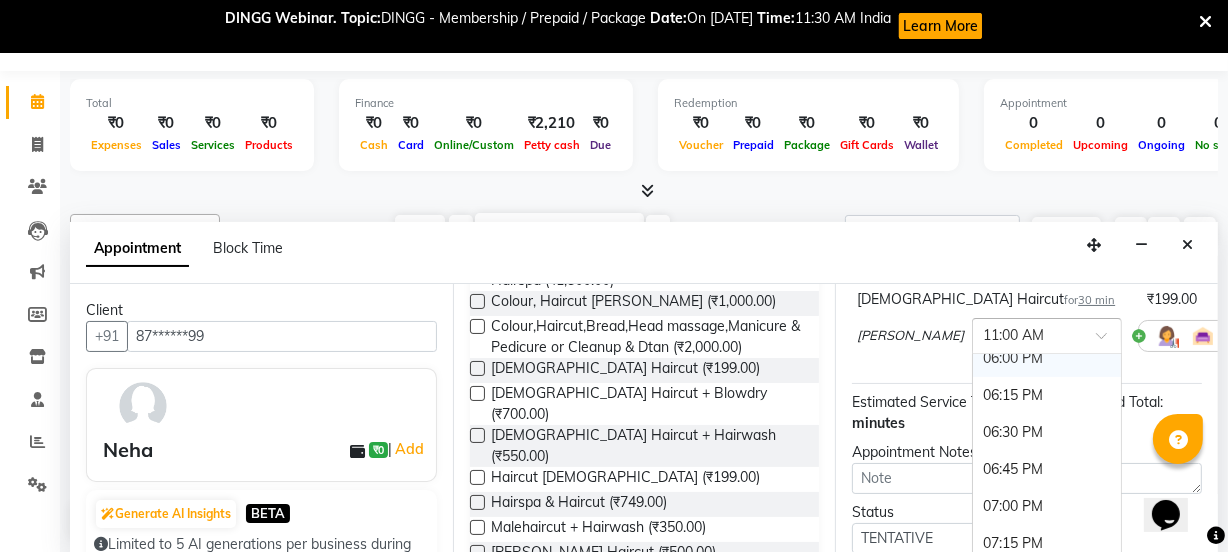 click on "06:00 PM" at bounding box center [1047, 358] 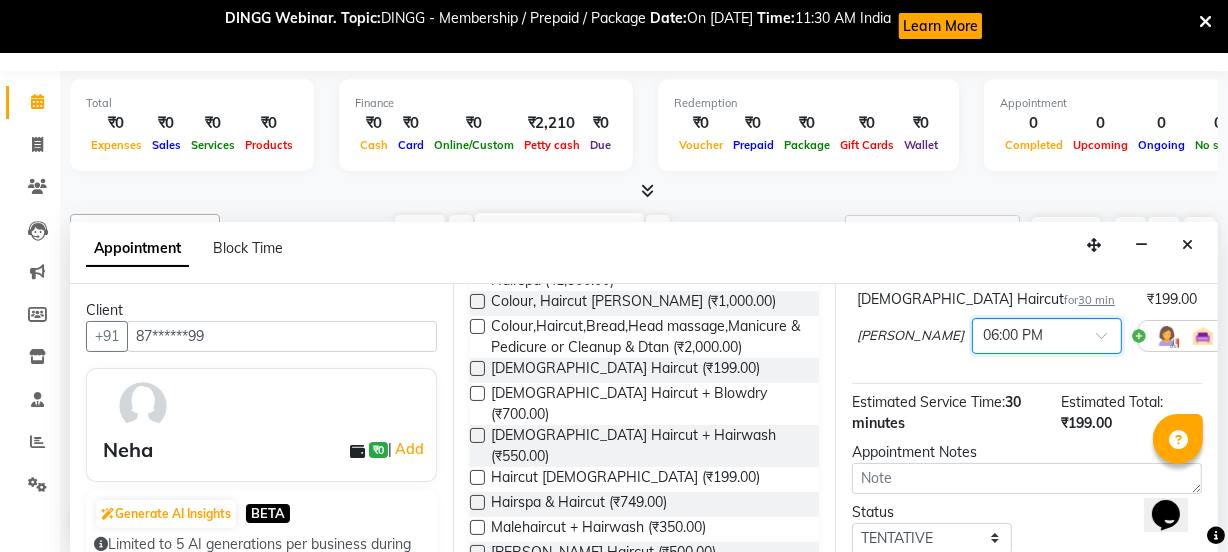 click on "Opens Chat This icon Opens the chat window." at bounding box center [1175, 479] 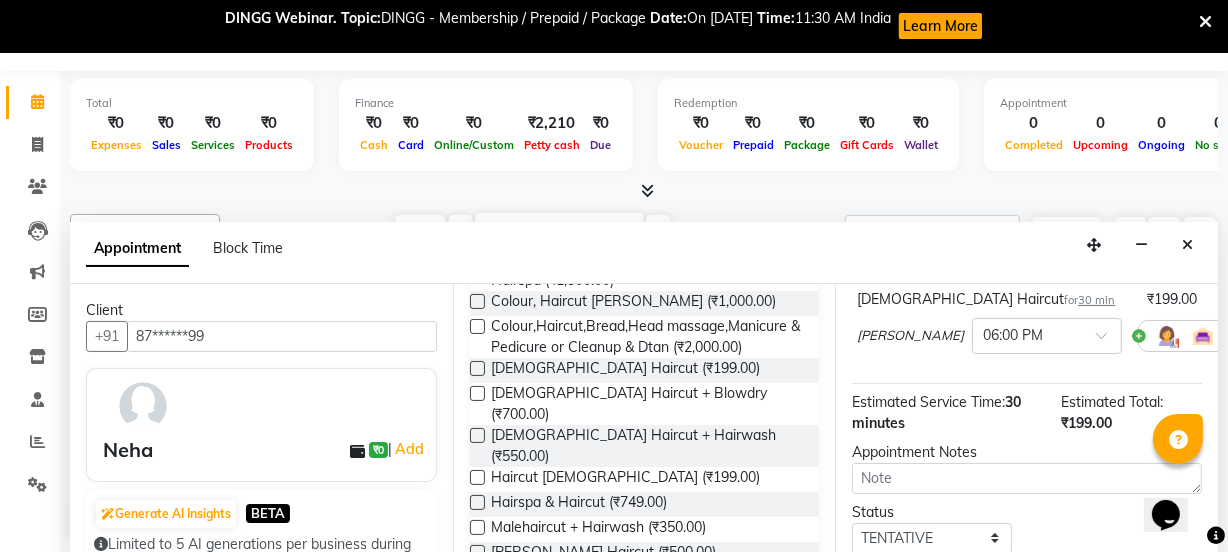 click on "Opens Chat This icon Opens the chat window." at bounding box center (1175, 479) 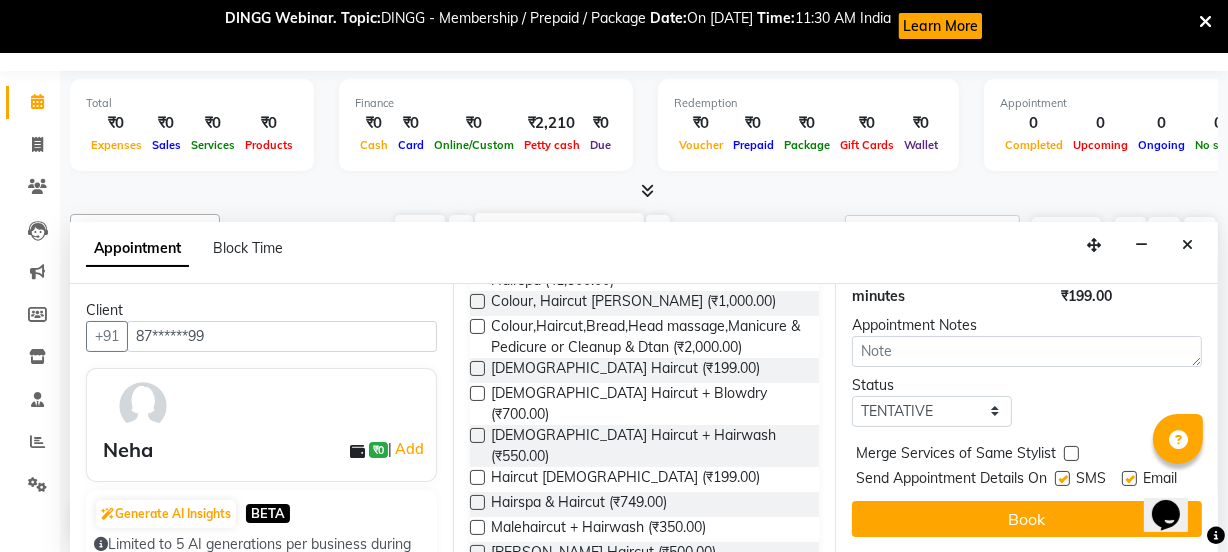 scroll, scrollTop: 310, scrollLeft: 0, axis: vertical 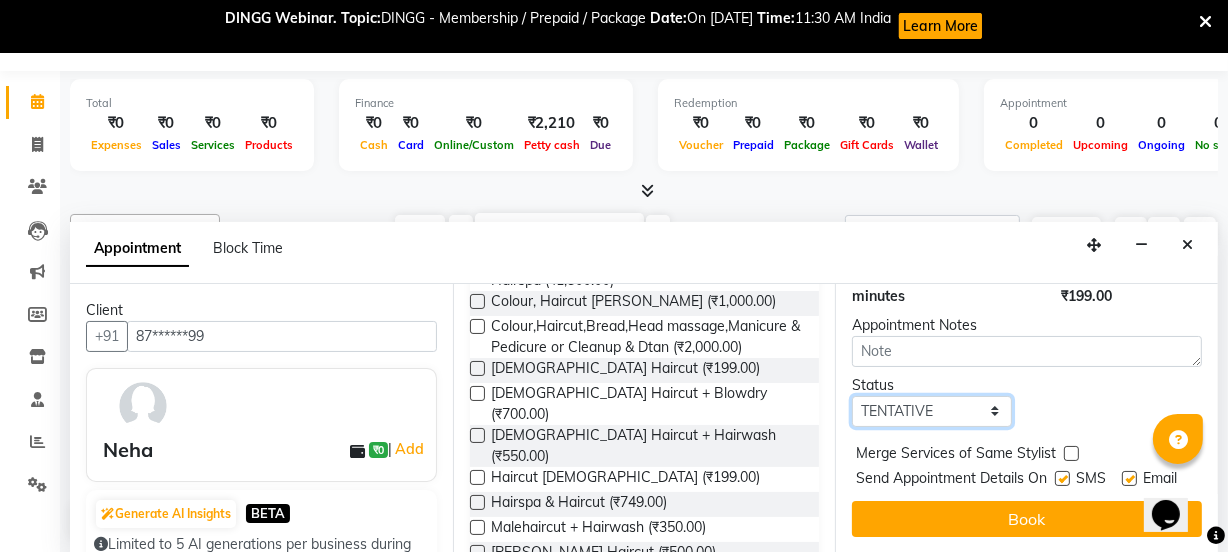 click on "Select TENTATIVE CONFIRM CHECK-IN UPCOMING" at bounding box center (932, 411) 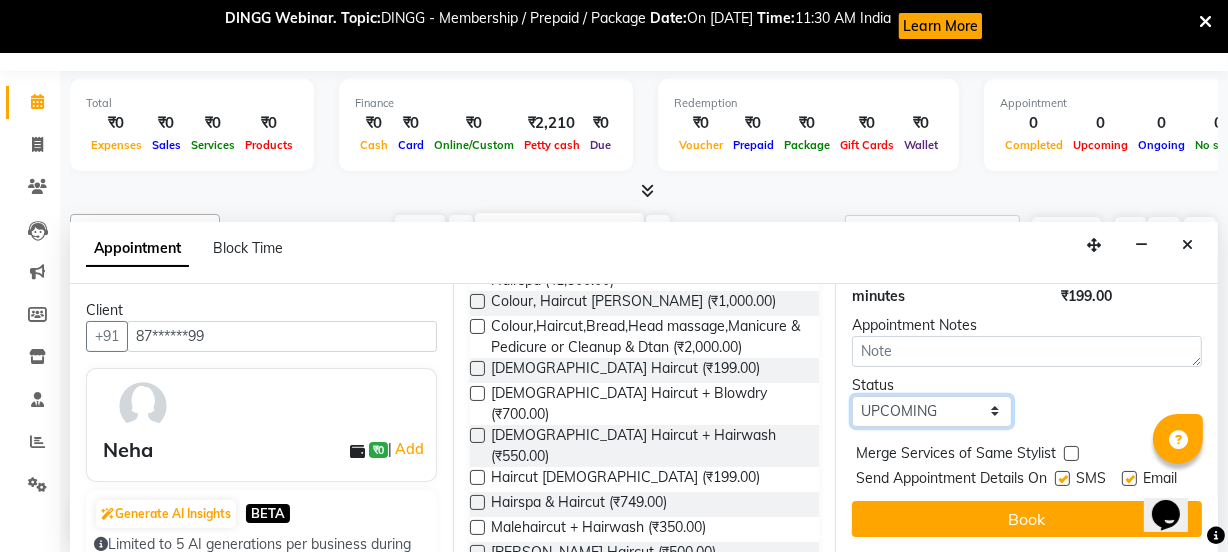 click on "Select TENTATIVE CONFIRM CHECK-IN UPCOMING" at bounding box center (932, 411) 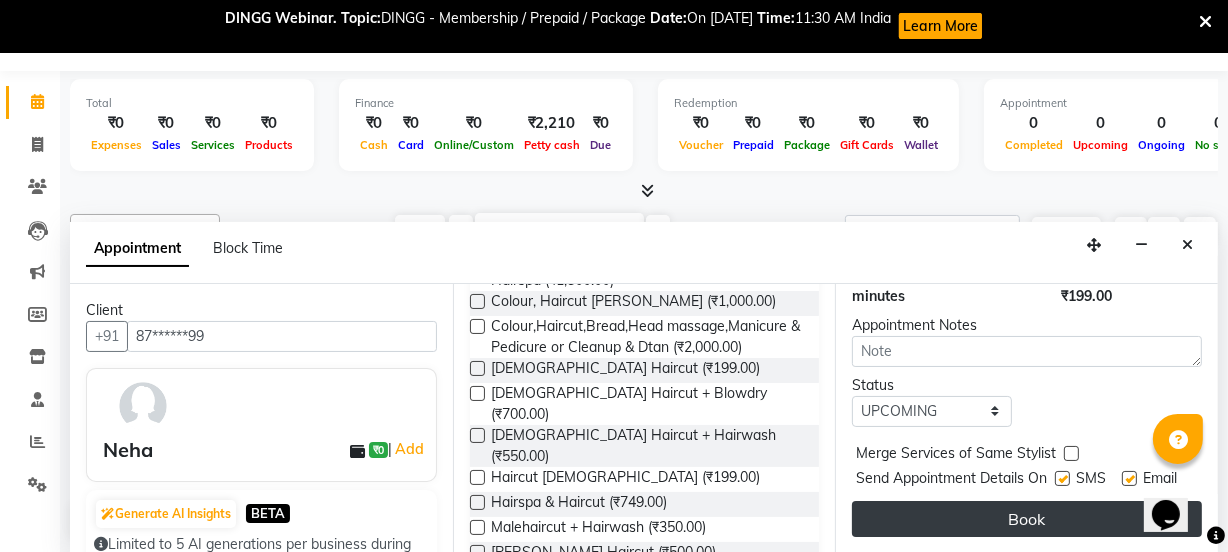 click on "Book" at bounding box center [1027, 519] 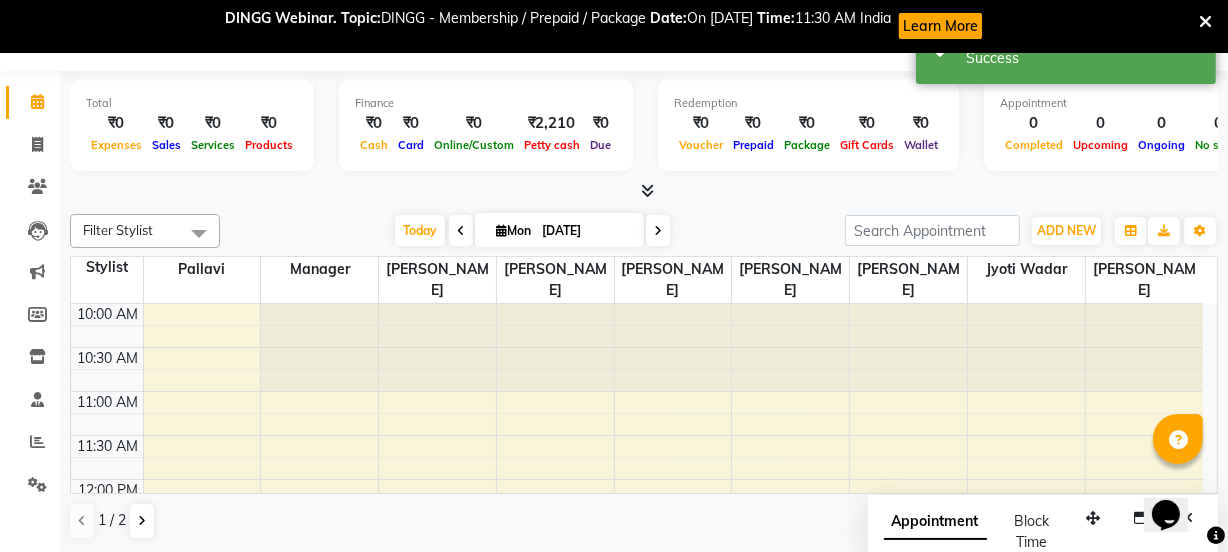 scroll, scrollTop: 0, scrollLeft: 0, axis: both 